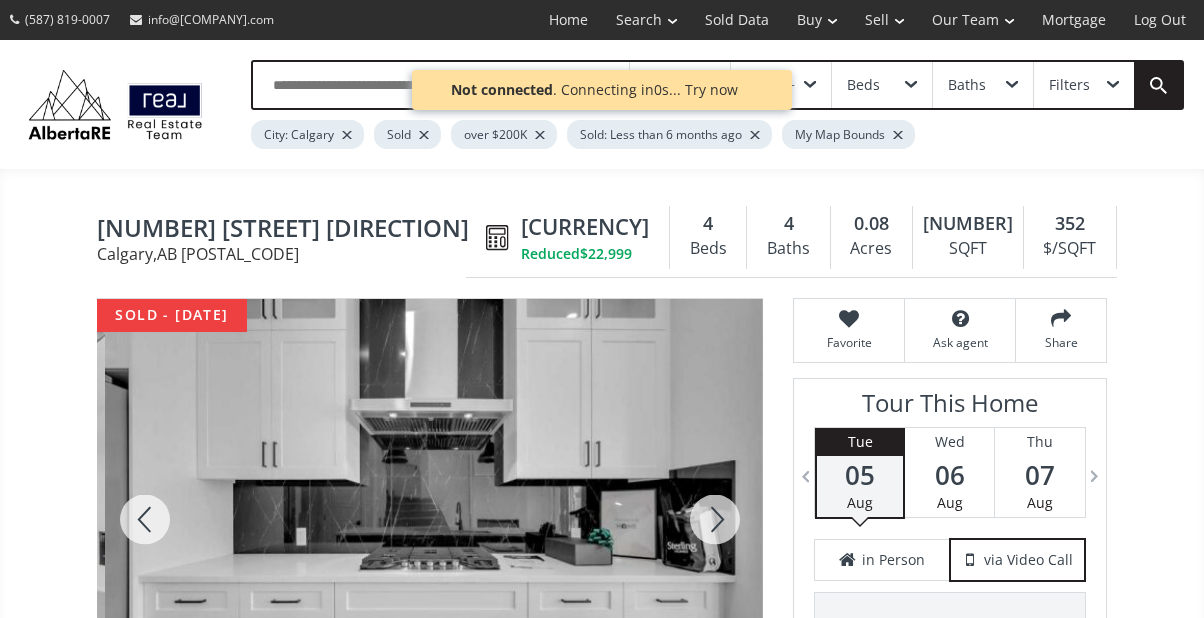 scroll, scrollTop: 0, scrollLeft: 0, axis: both 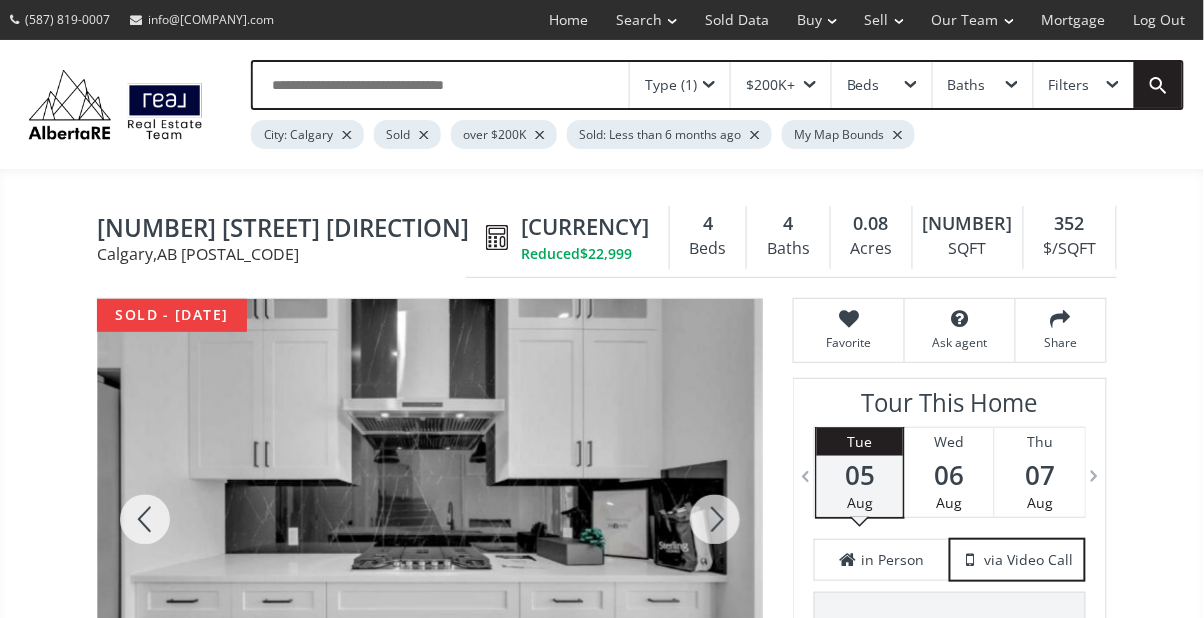click at bounding box center [715, 519] 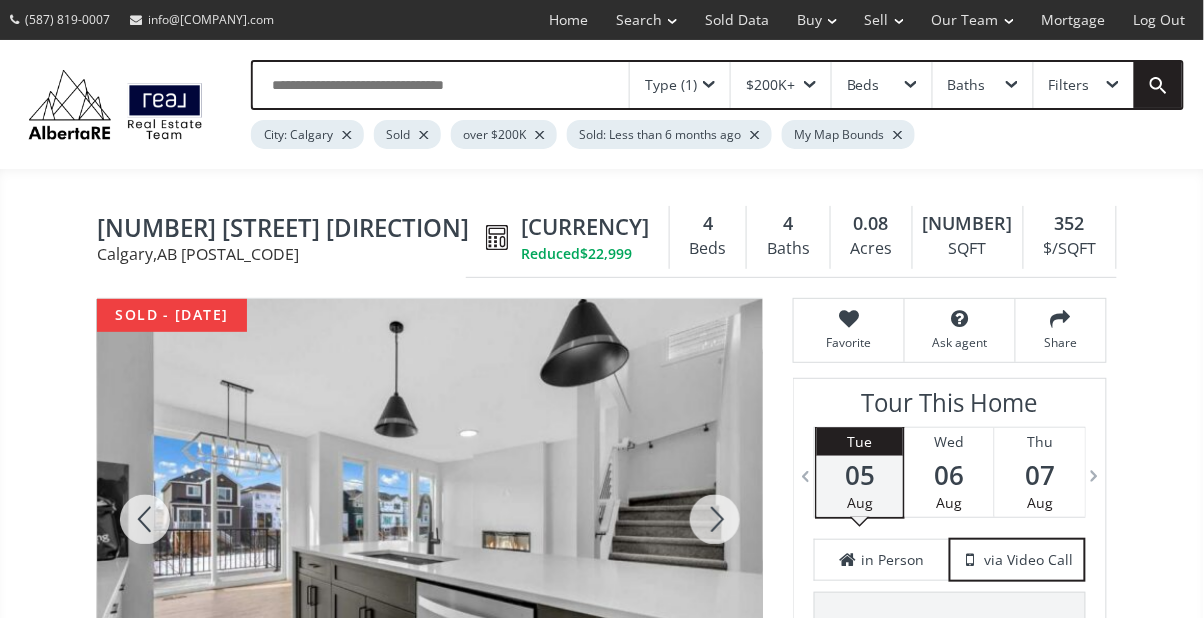 click at bounding box center [715, 519] 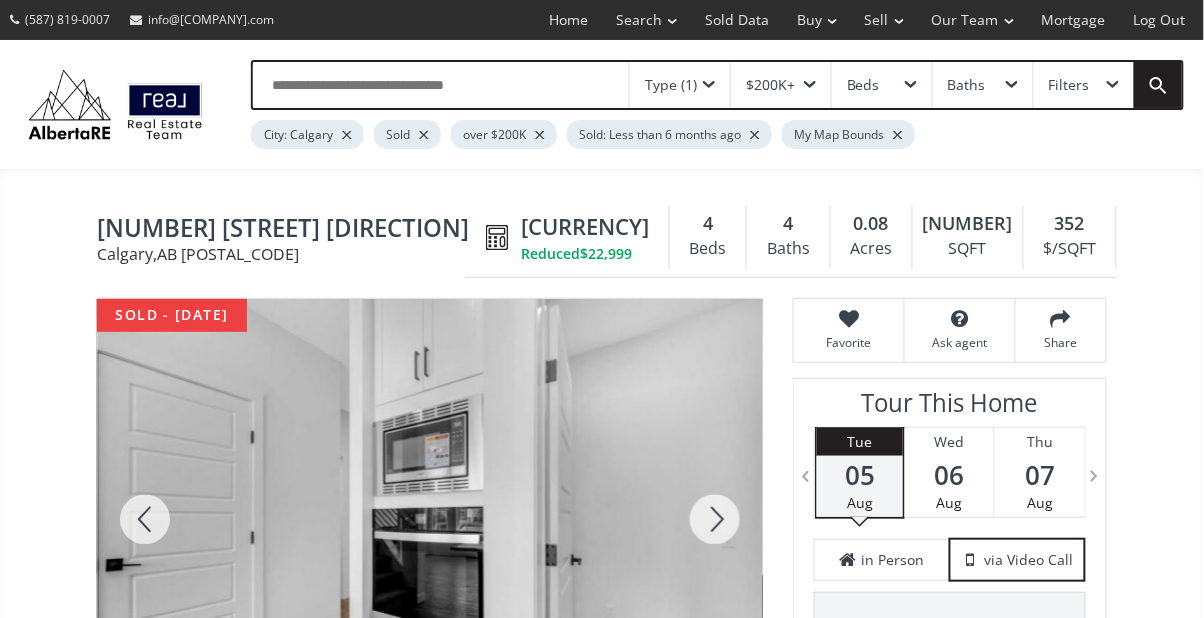 click at bounding box center [715, 519] 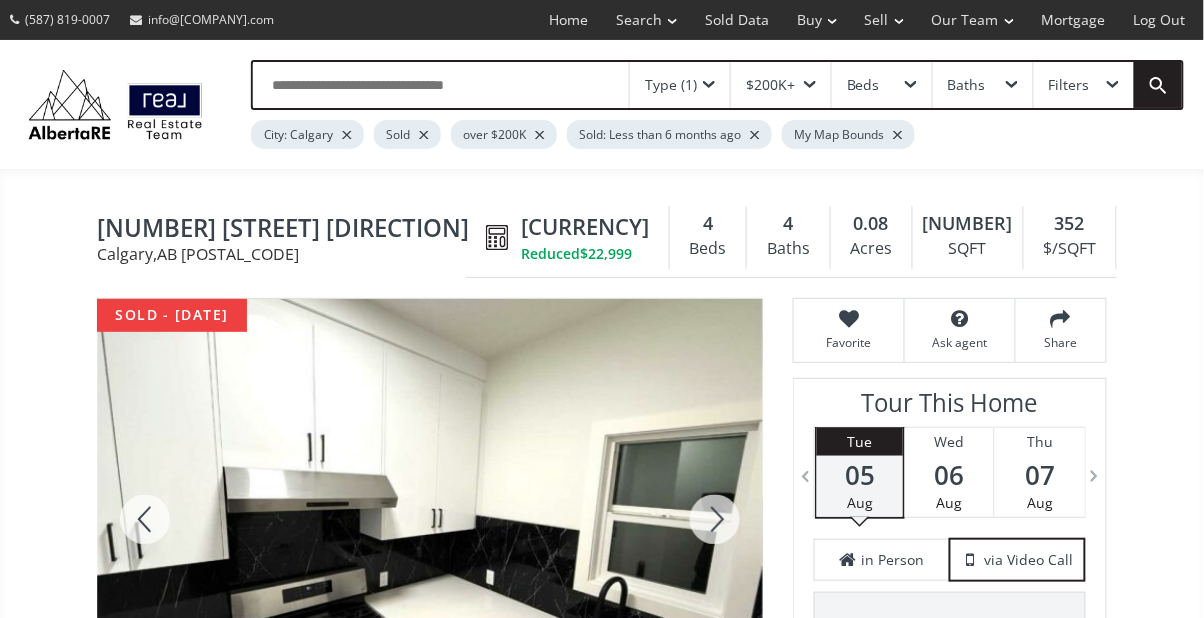 click at bounding box center [715, 519] 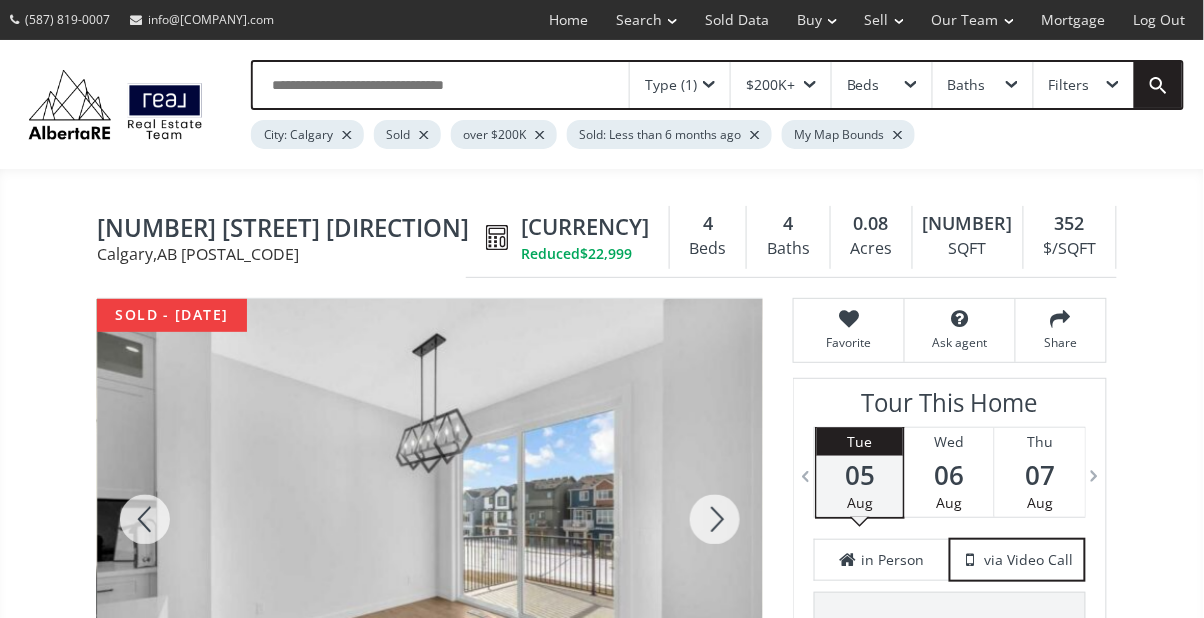 click at bounding box center [715, 519] 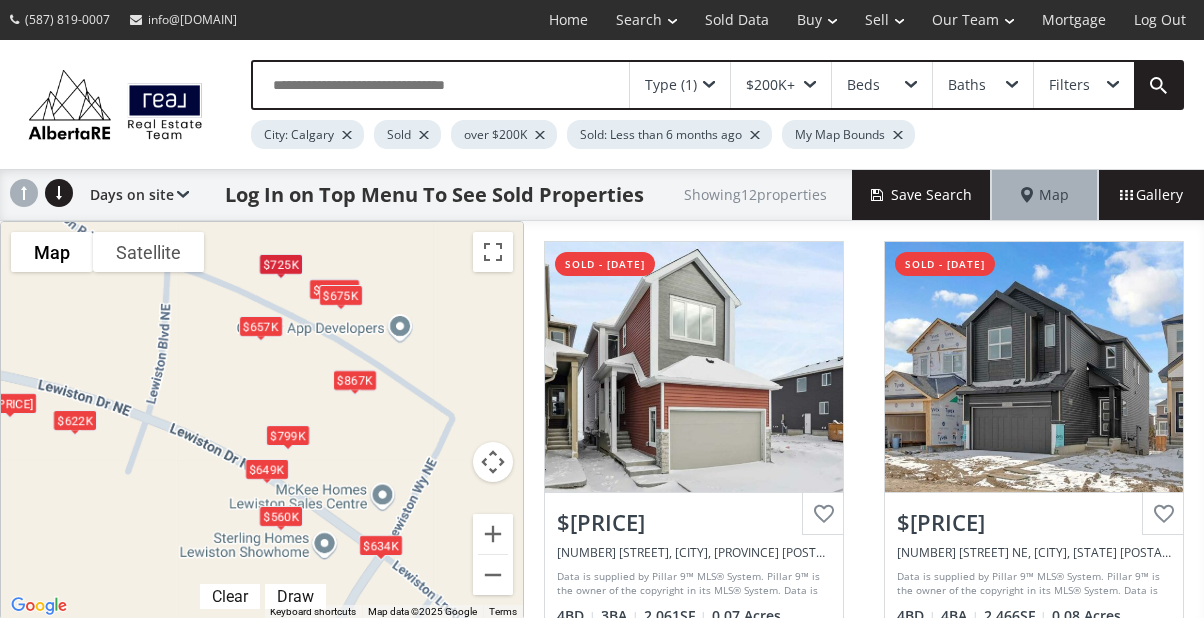 scroll, scrollTop: 0, scrollLeft: 0, axis: both 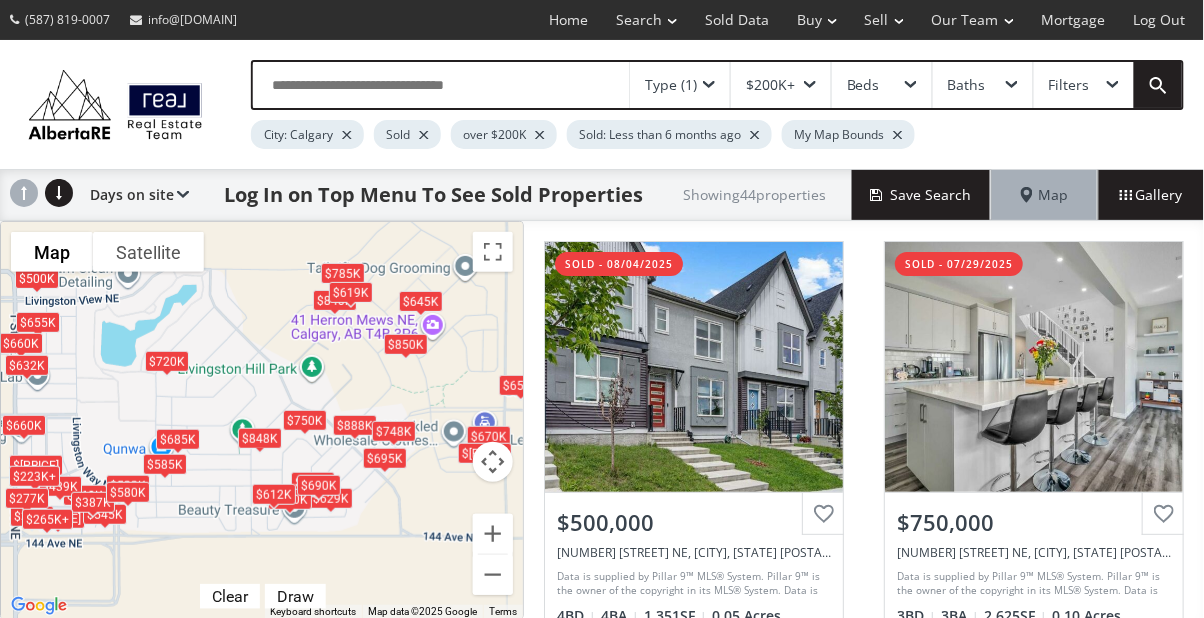 click on "Type   (1)" at bounding box center (680, 85) 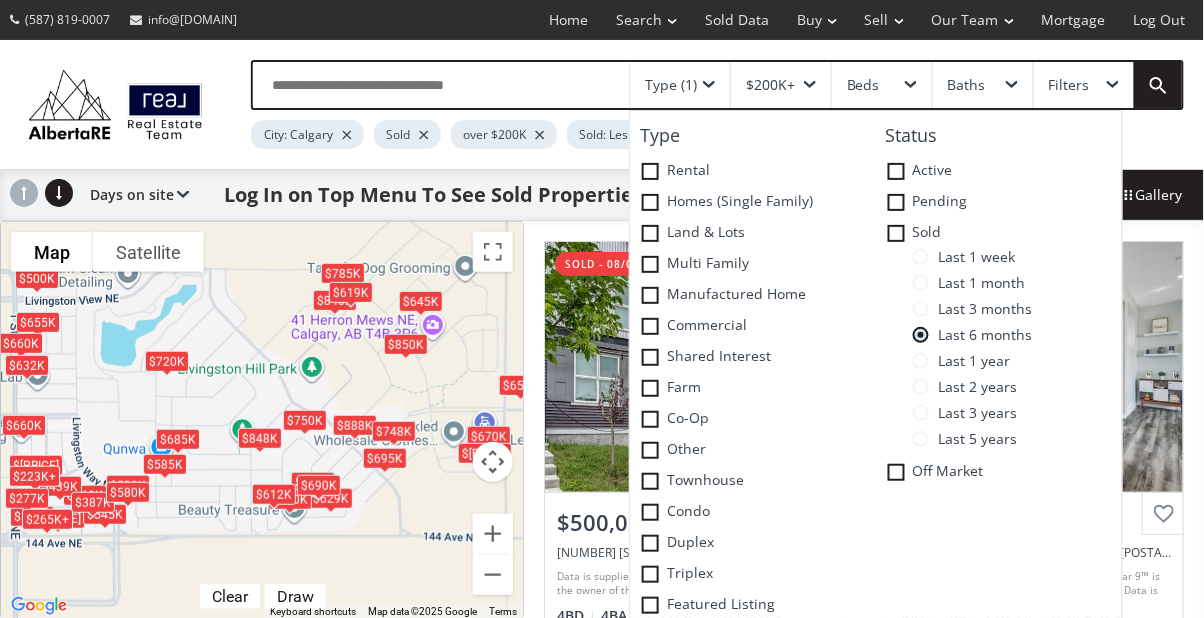 click at bounding box center [921, 439] 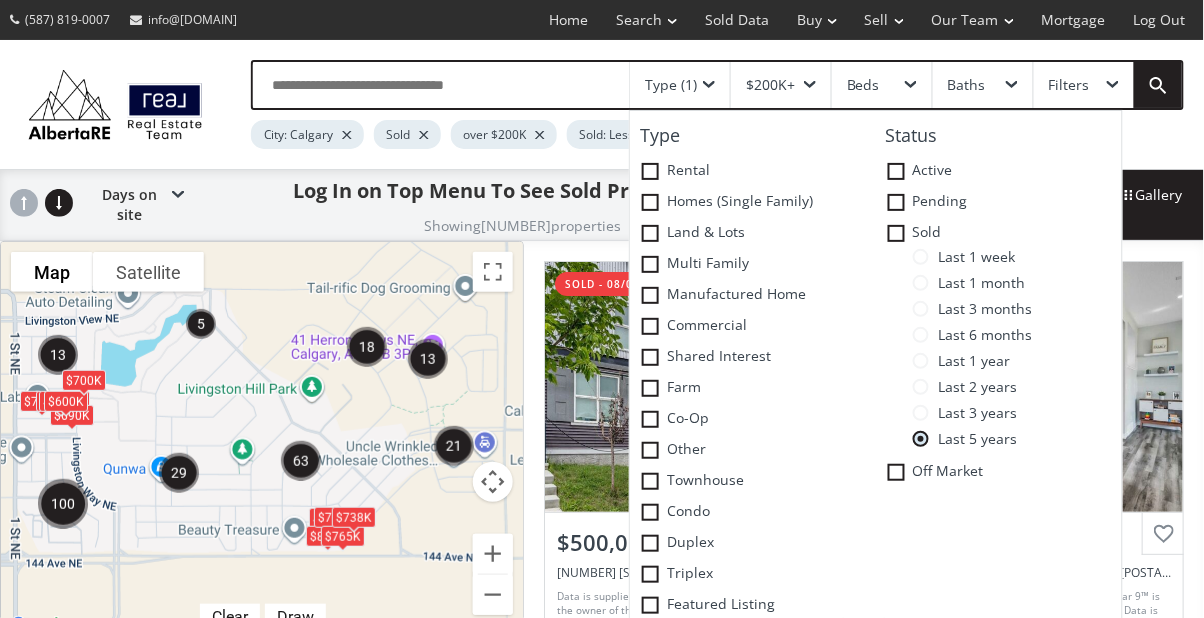 click at bounding box center [1113, 85] 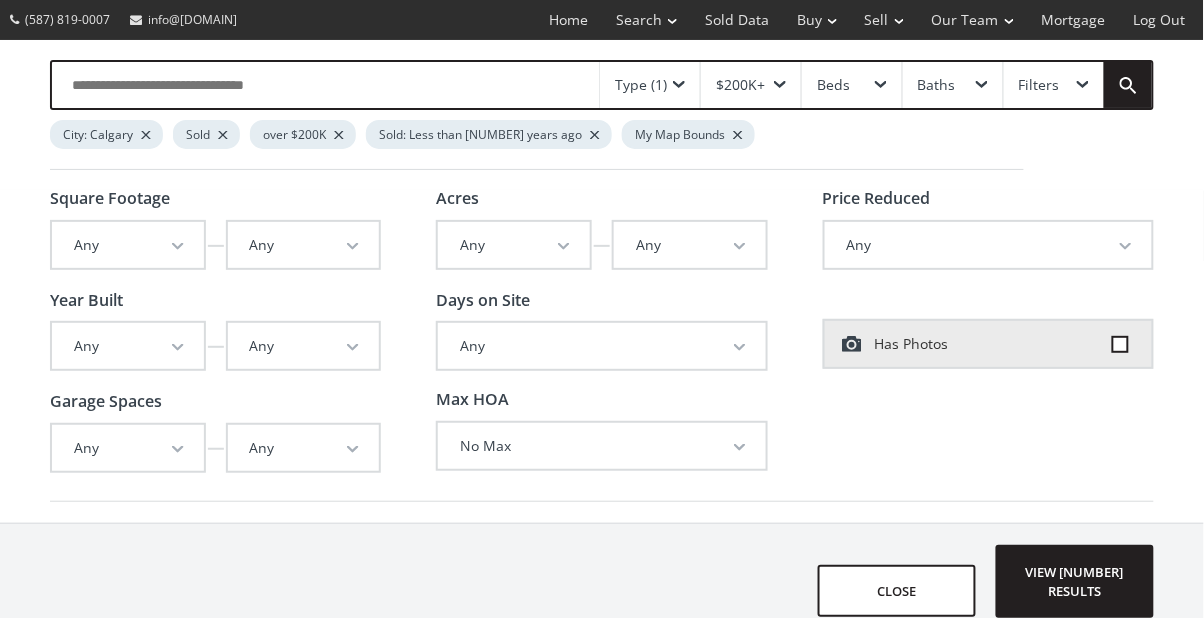 click on "Any" at bounding box center (128, 346) 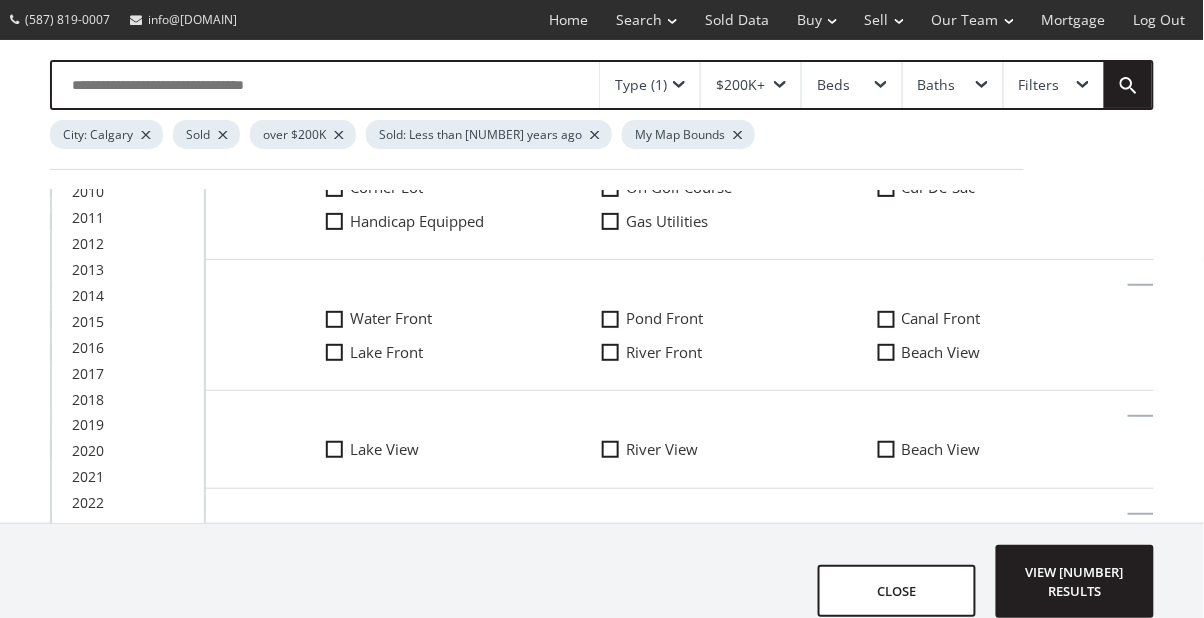 scroll, scrollTop: 638, scrollLeft: 0, axis: vertical 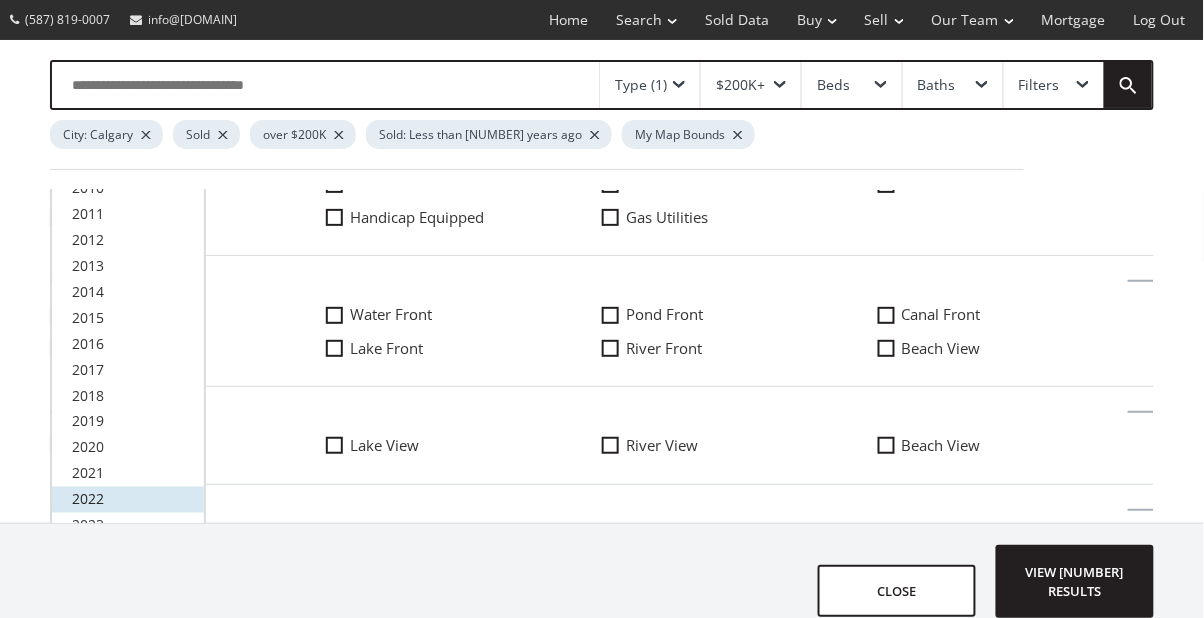 click on "2022" at bounding box center (128, 500) 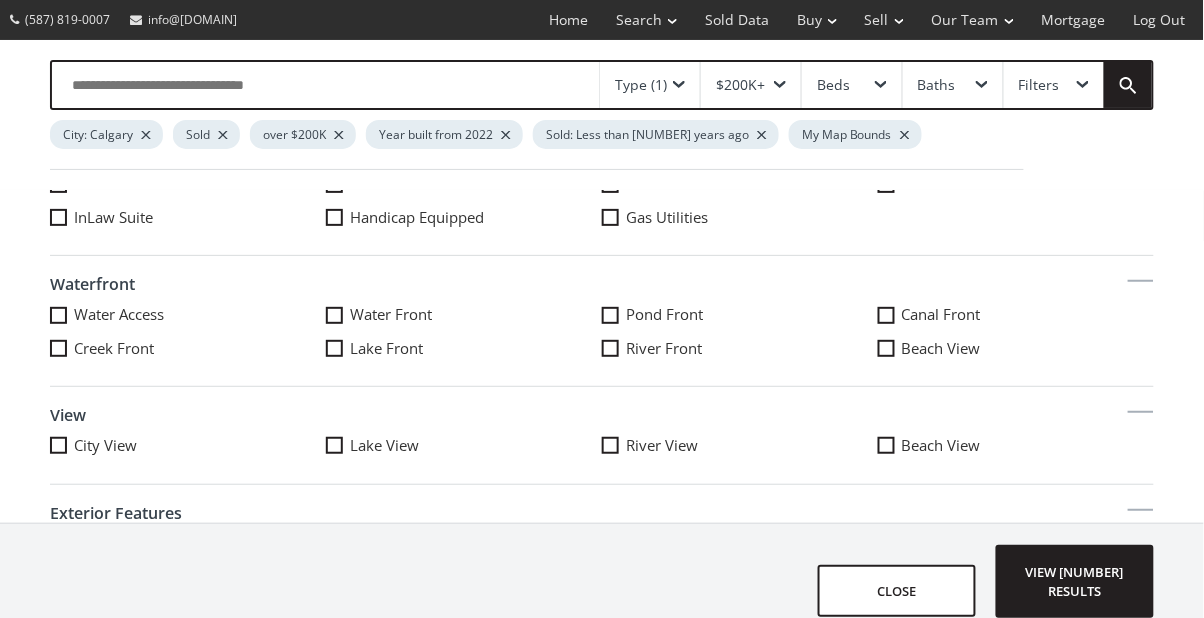 scroll, scrollTop: 0, scrollLeft: 0, axis: both 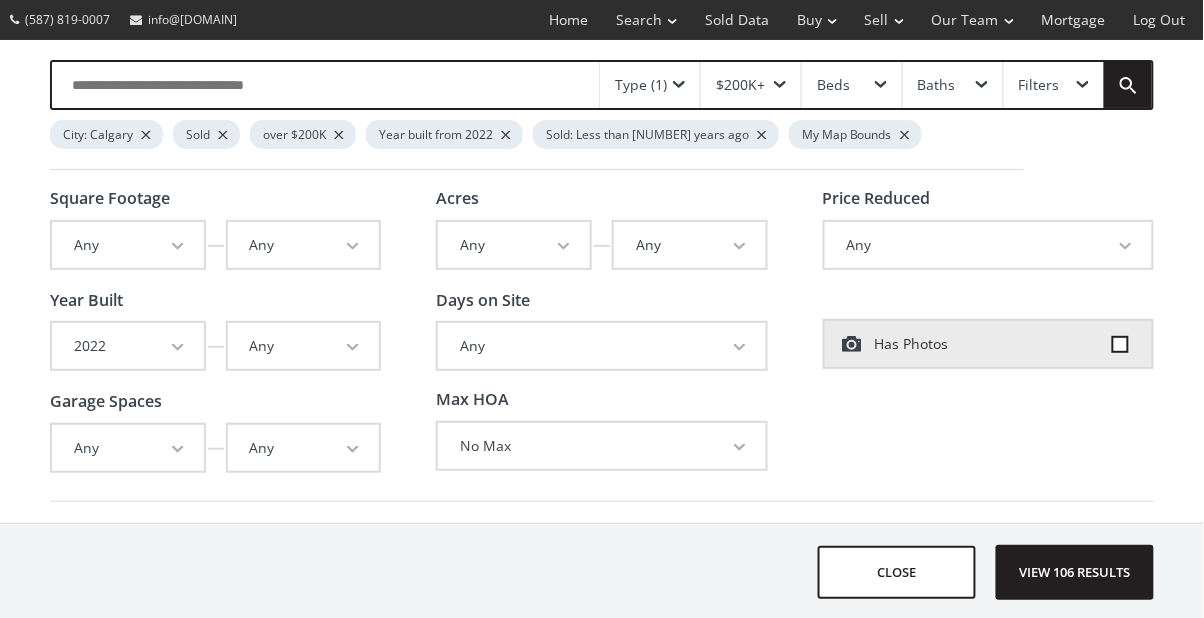 click on "Any" at bounding box center [304, 346] 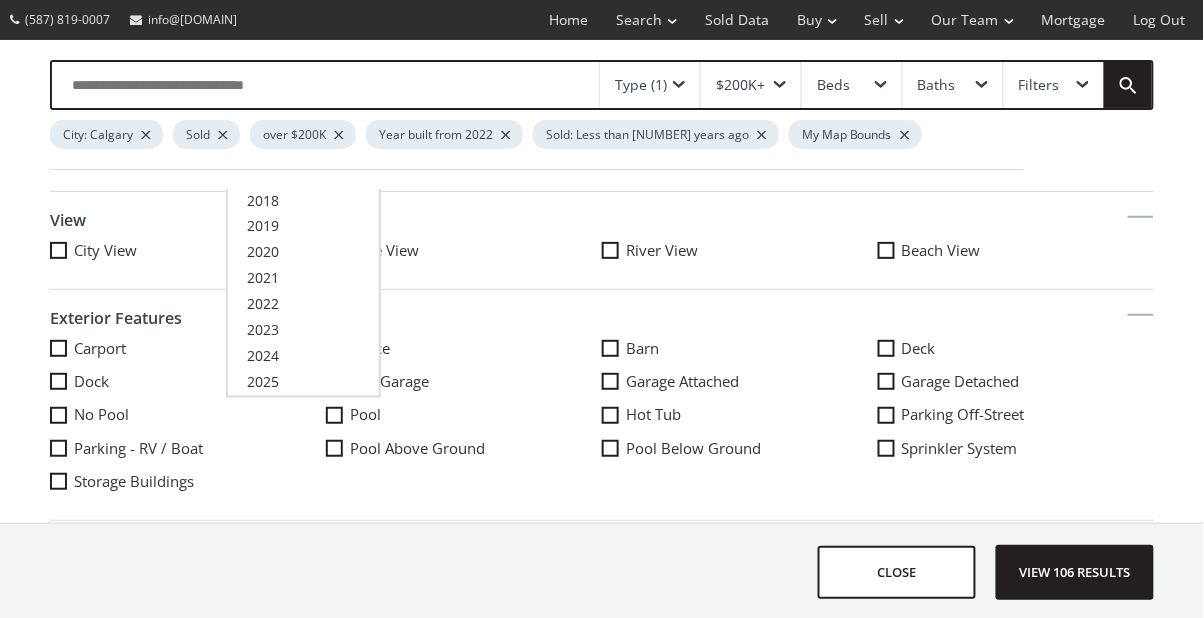 scroll, scrollTop: 833, scrollLeft: 0, axis: vertical 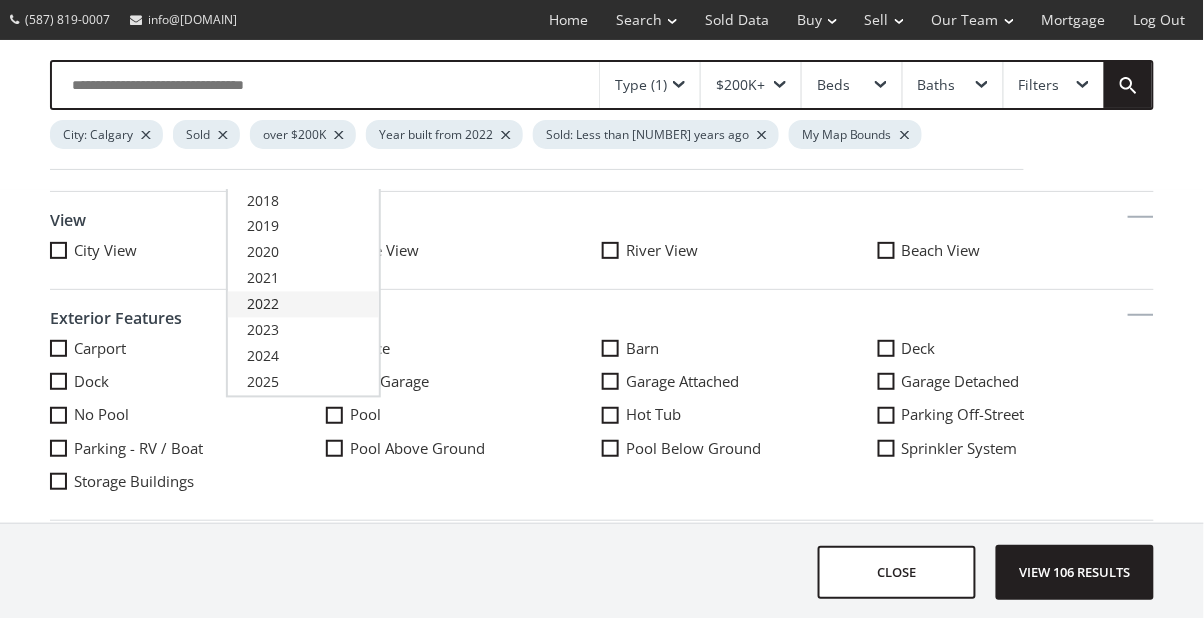 click on "2022" at bounding box center (304, 305) 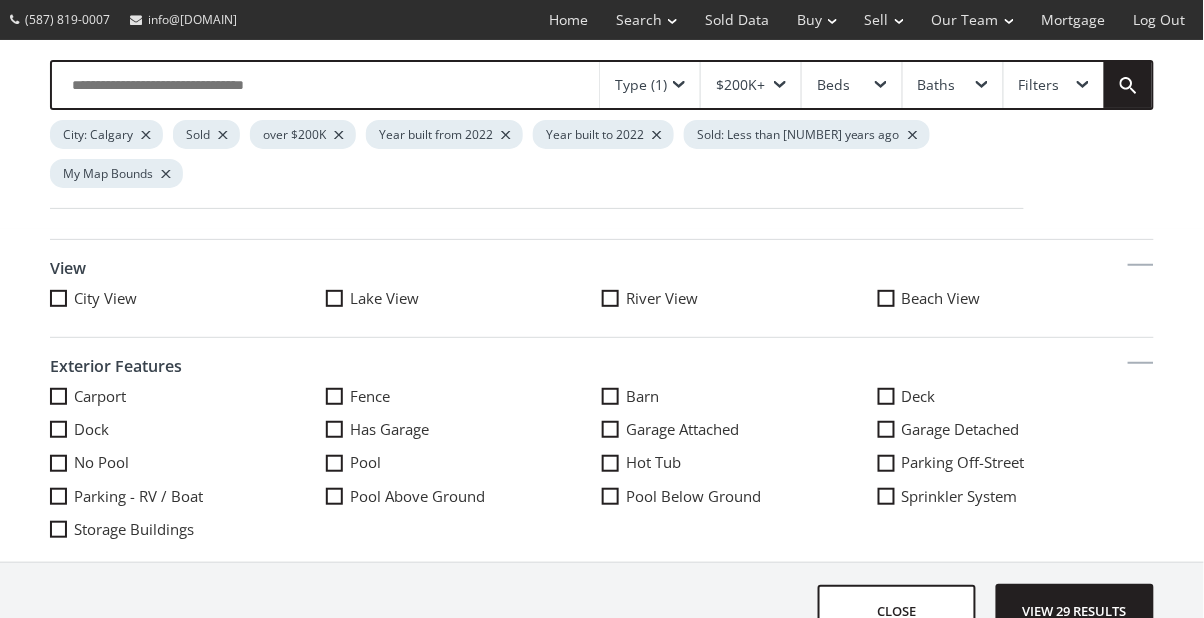 scroll, scrollTop: 0, scrollLeft: 0, axis: both 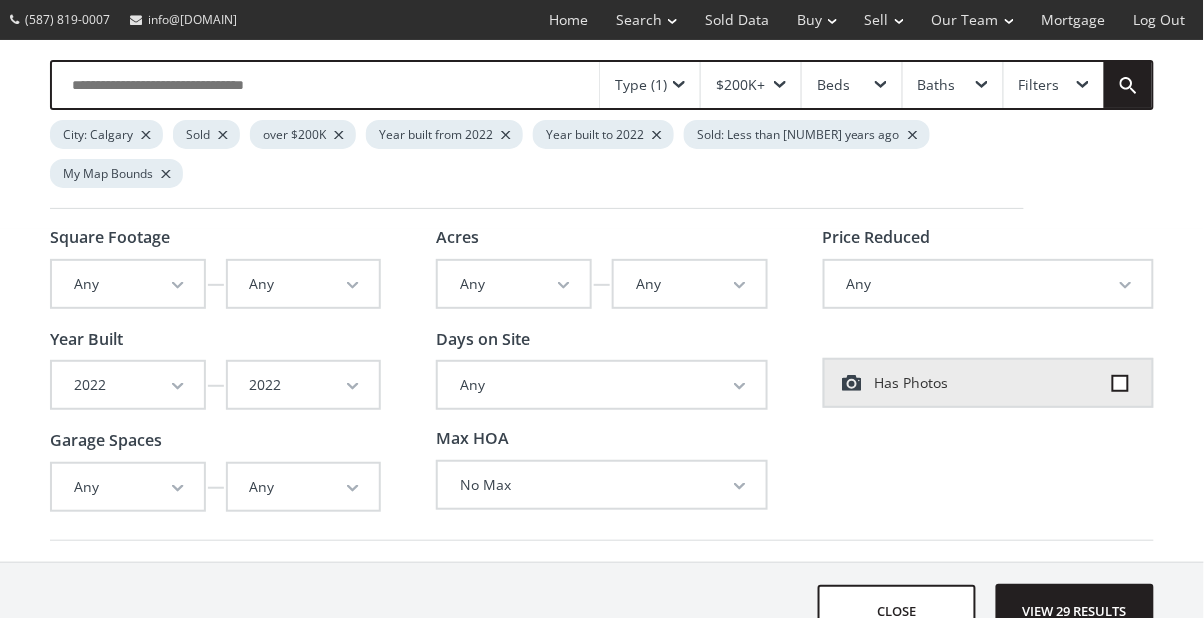 click on "Filters" at bounding box center (1054, 85) 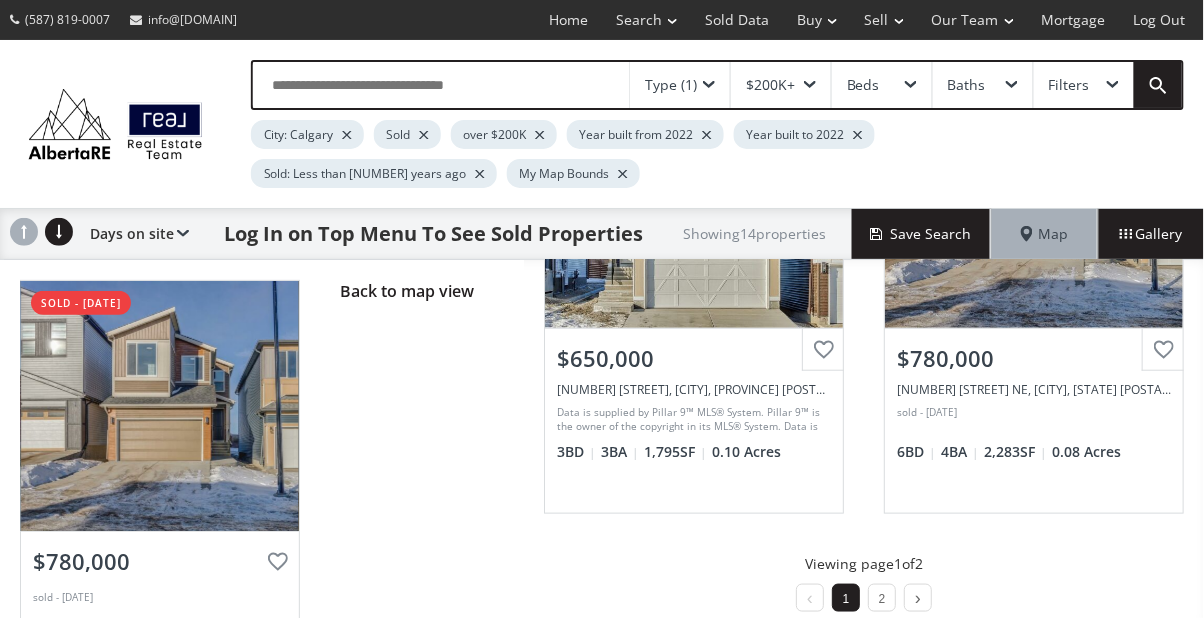 scroll, scrollTop: 2128, scrollLeft: 0, axis: vertical 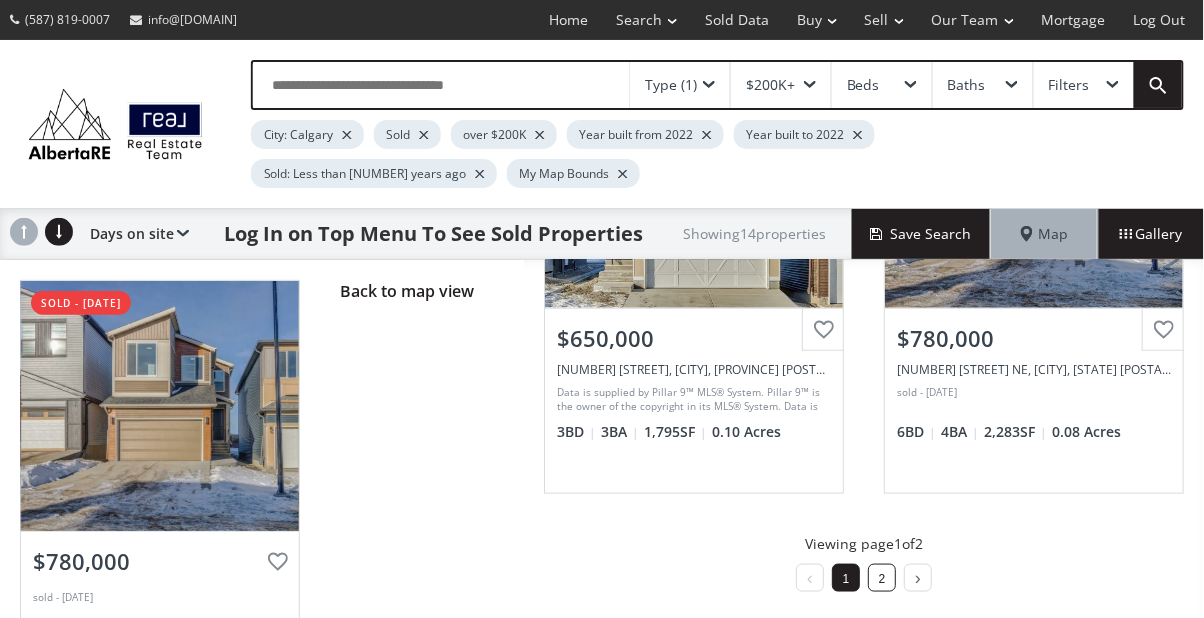click on "2" at bounding box center [882, 579] 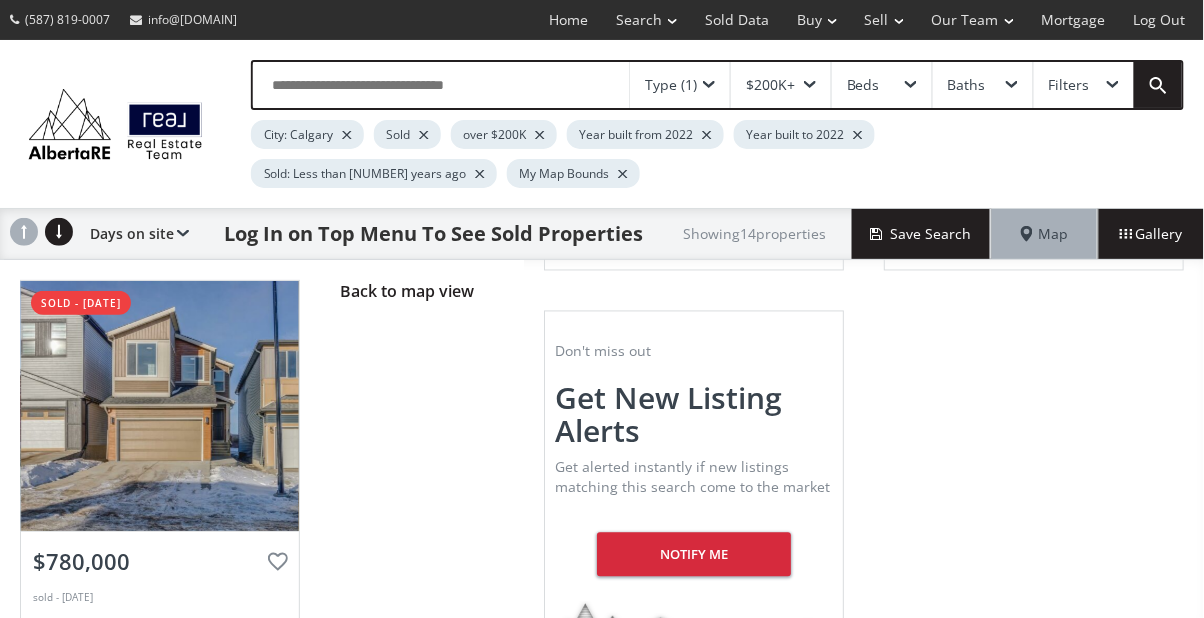 scroll, scrollTop: 1116, scrollLeft: 0, axis: vertical 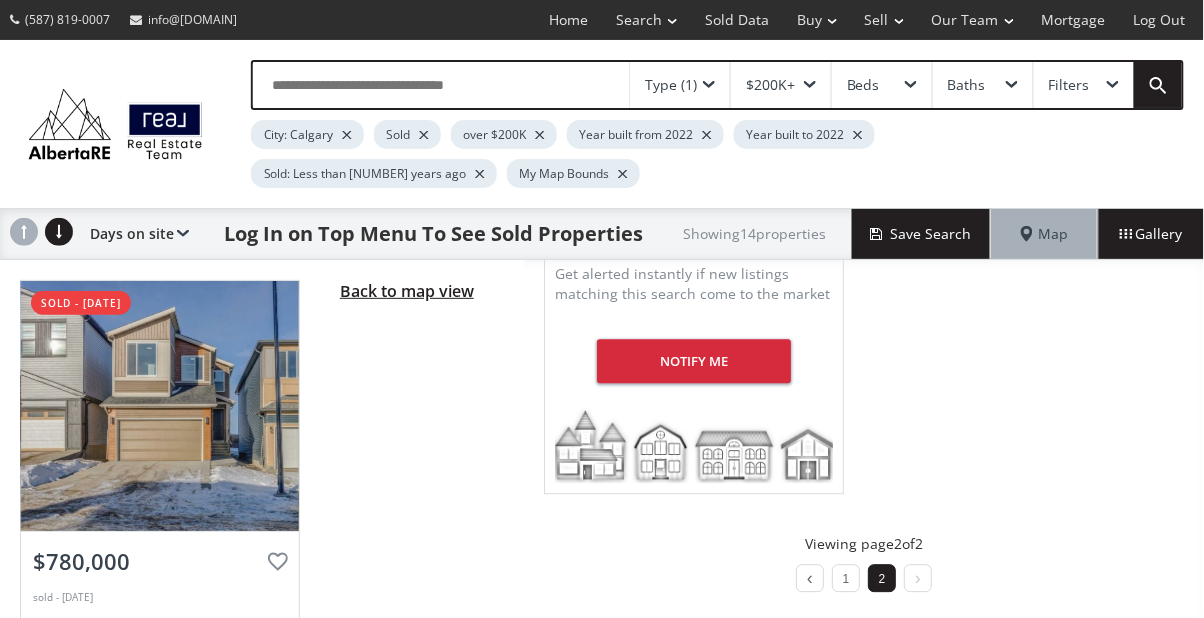 click on "Back to map view" at bounding box center (407, 291) 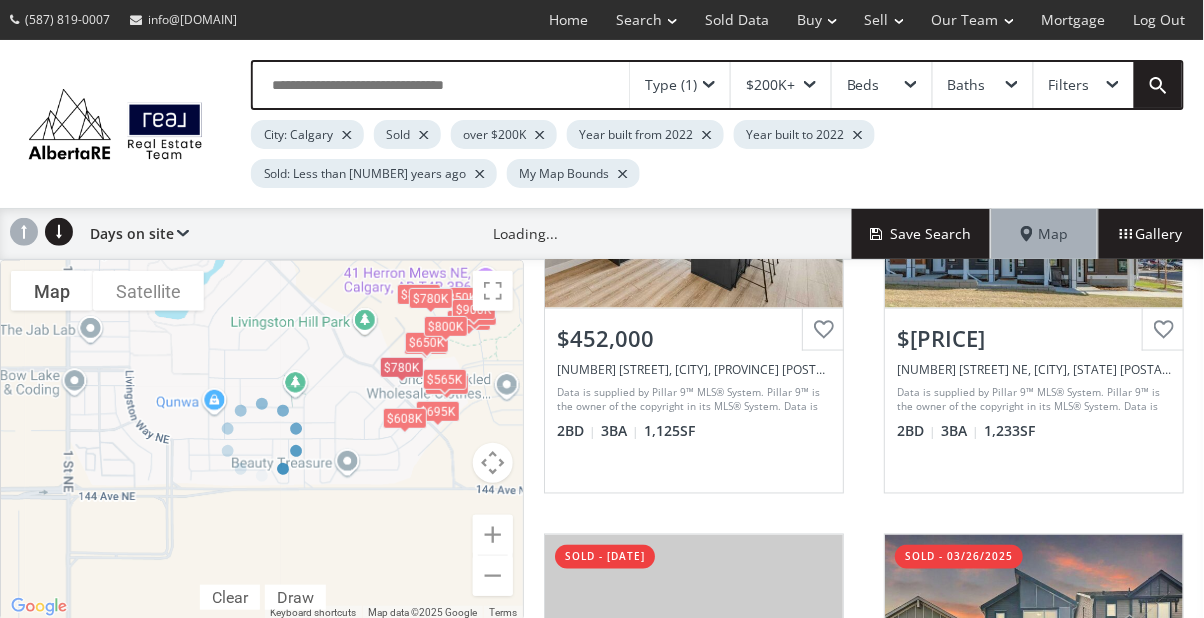scroll, scrollTop: 1116, scrollLeft: 0, axis: vertical 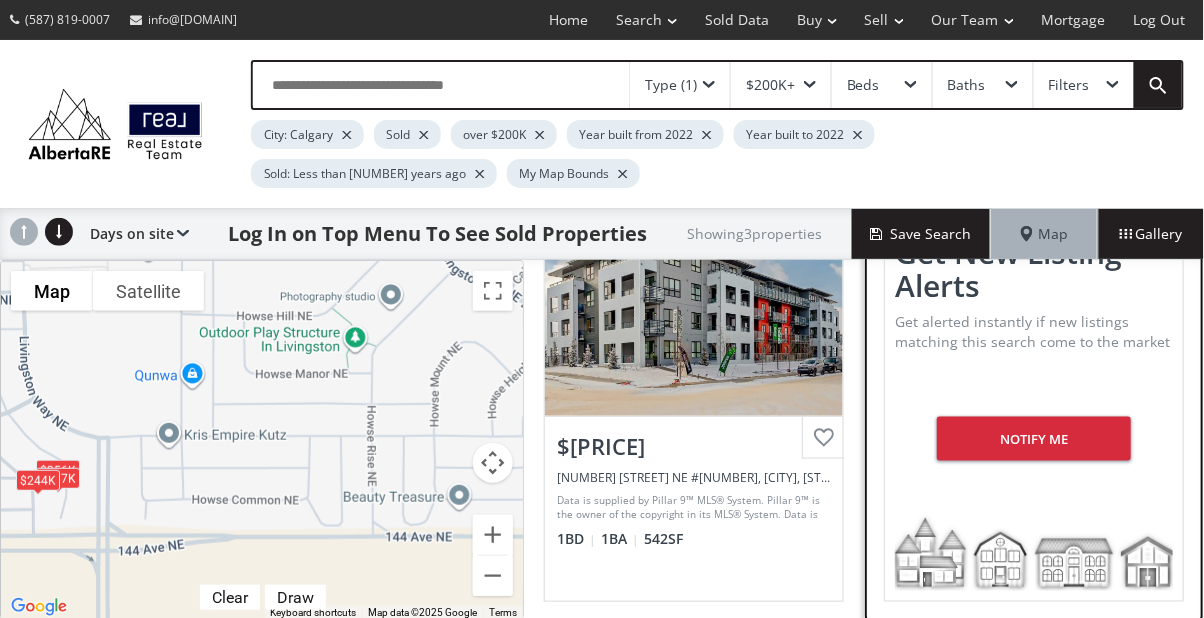 click on "Don't miss out Get new listing alerts Get alerted instantly if new listings matching this search come to the market Notify me" at bounding box center (1034, 383) 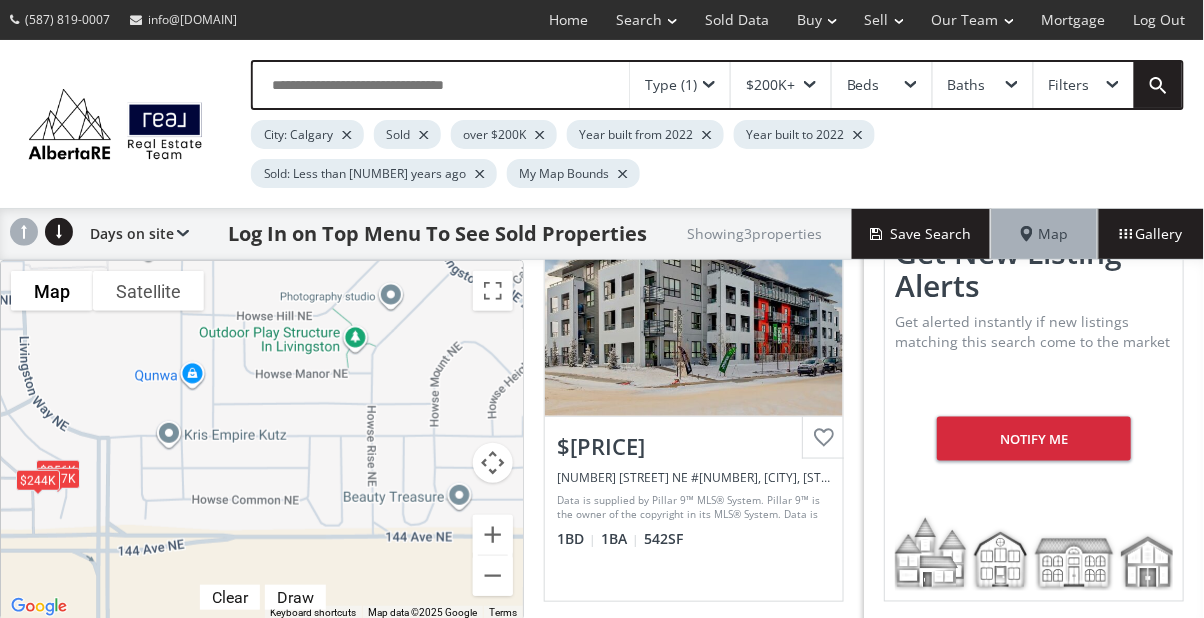 scroll, scrollTop: 0, scrollLeft: 0, axis: both 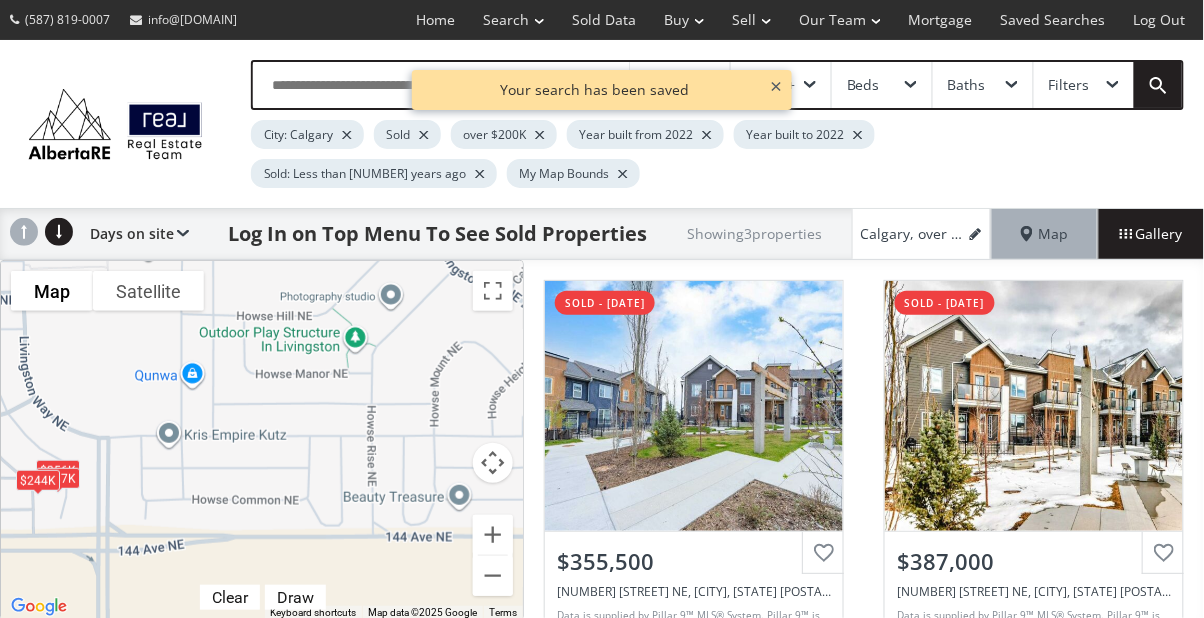 click on "City: Calgary Sold over $200K Year built from 2022 Year built to 2022 Sold: Less than 5 years ago My Map Bounds" at bounding box center (642, 149) 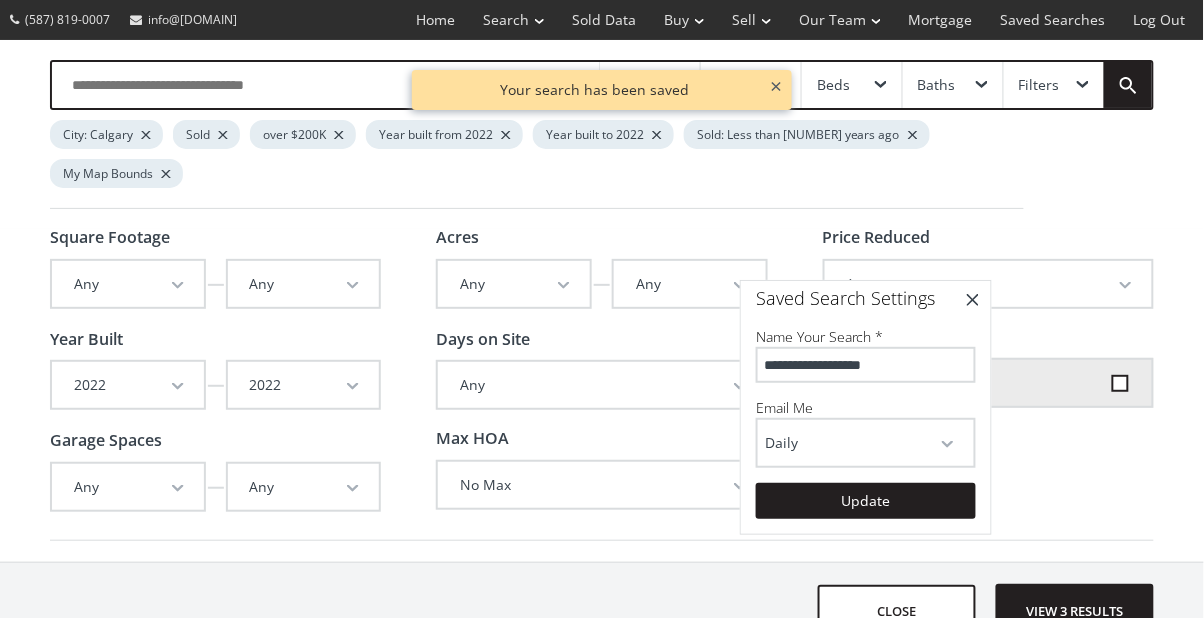 click on "2022" at bounding box center (128, 385) 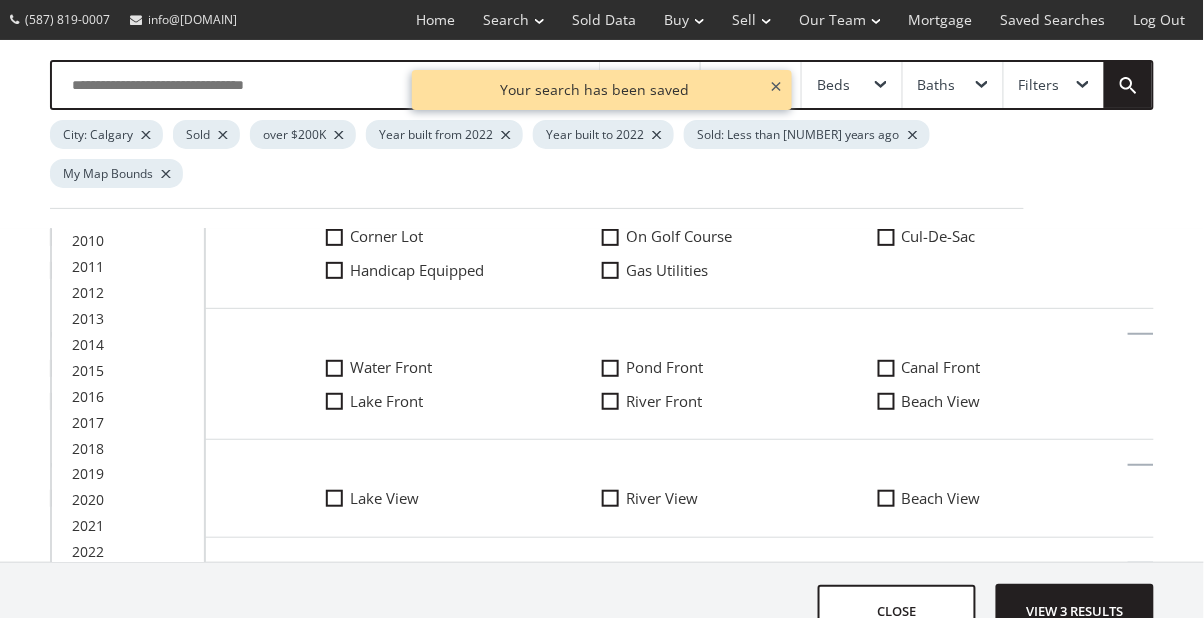 scroll, scrollTop: 658, scrollLeft: 0, axis: vertical 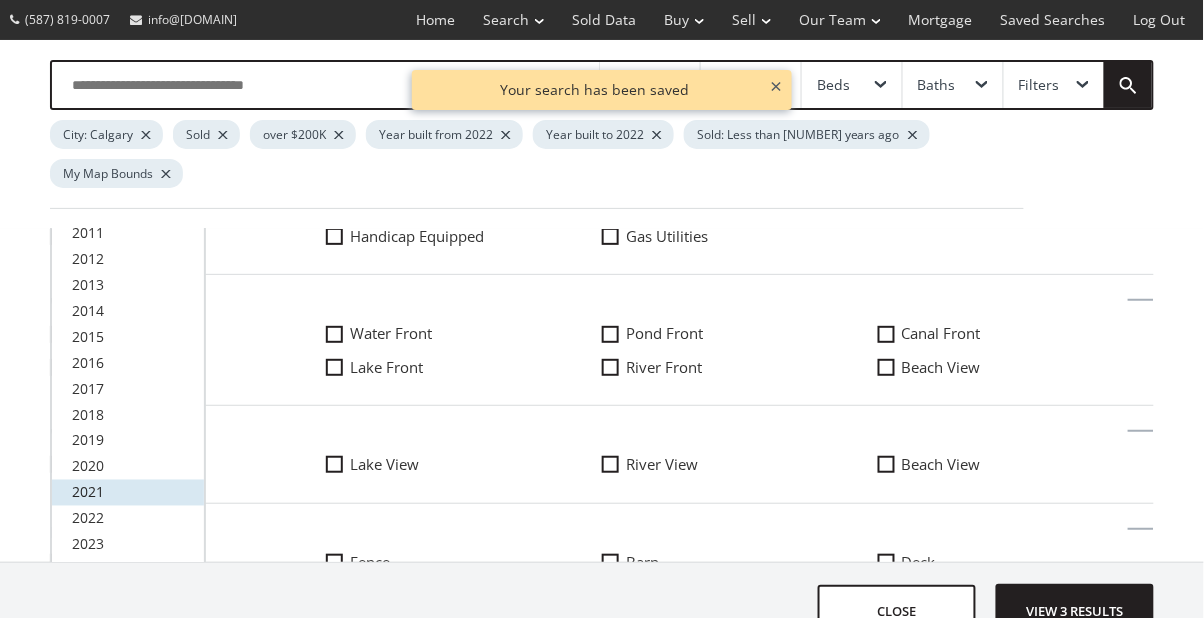 click on "2021" at bounding box center (128, 493) 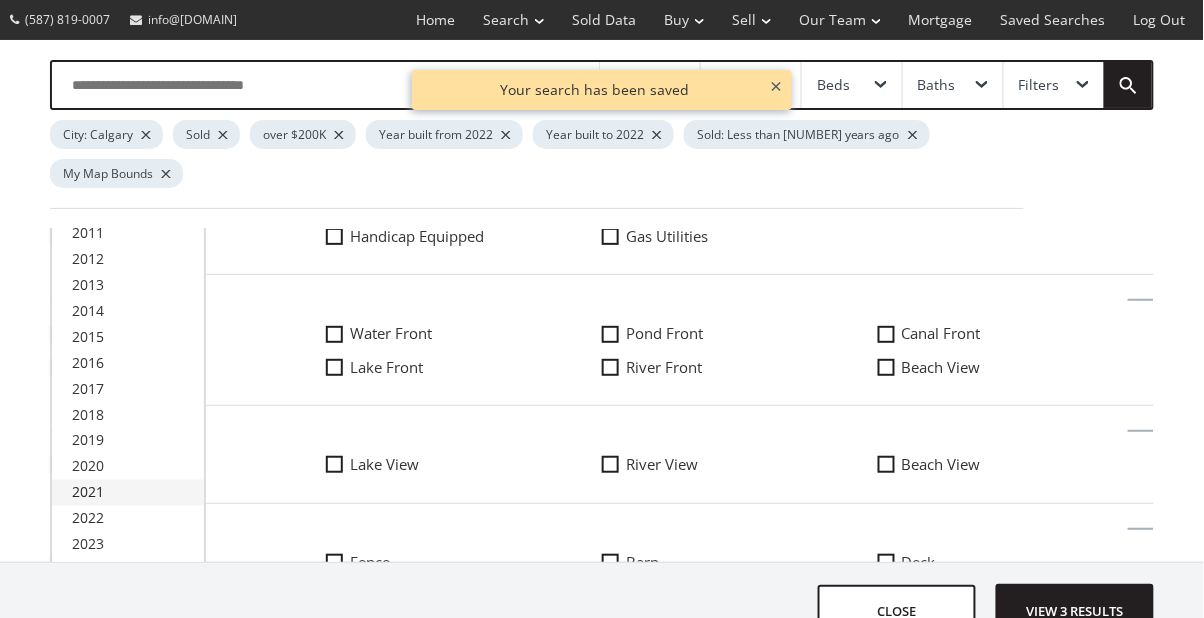 scroll, scrollTop: 0, scrollLeft: 0, axis: both 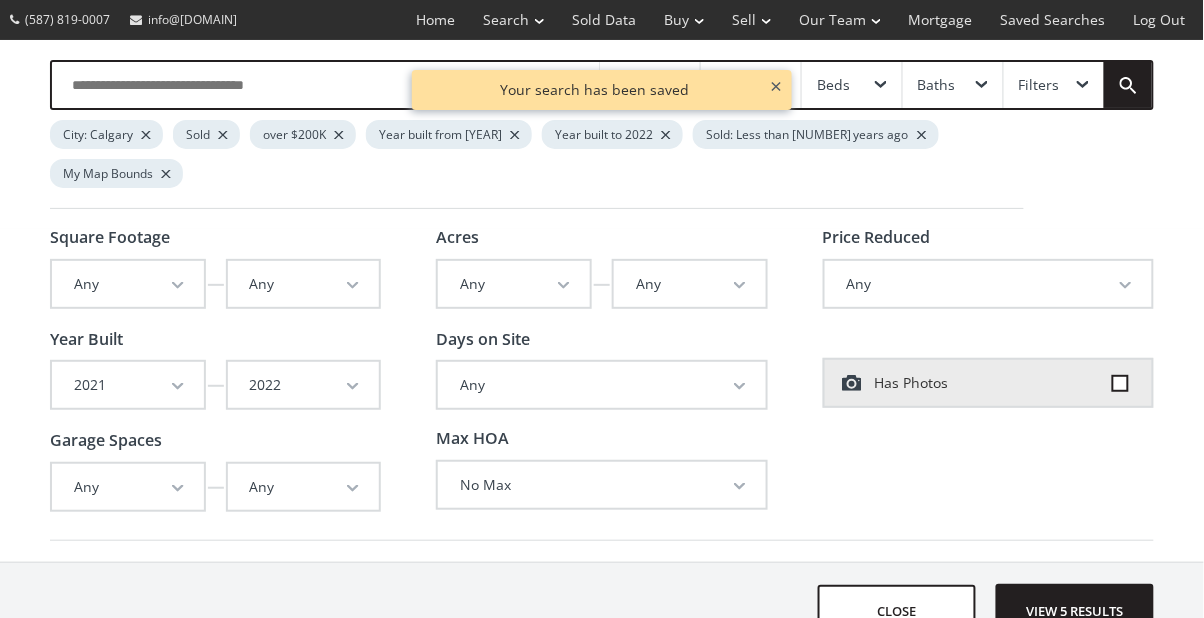 click on "2022" at bounding box center [304, 385] 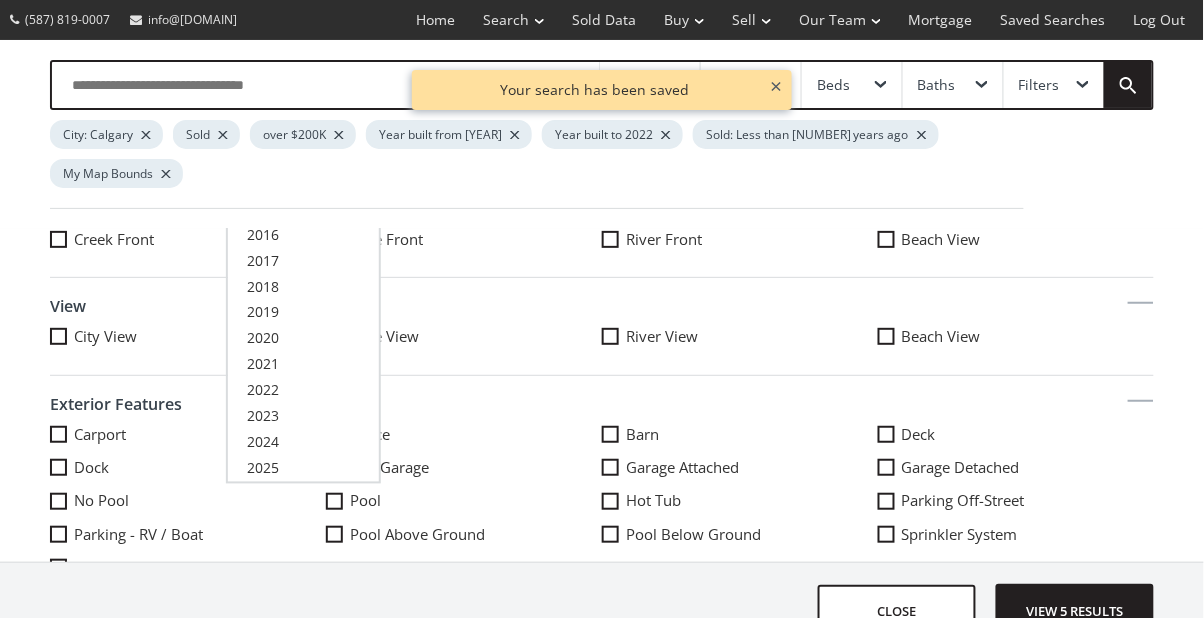 scroll, scrollTop: 787, scrollLeft: 0, axis: vertical 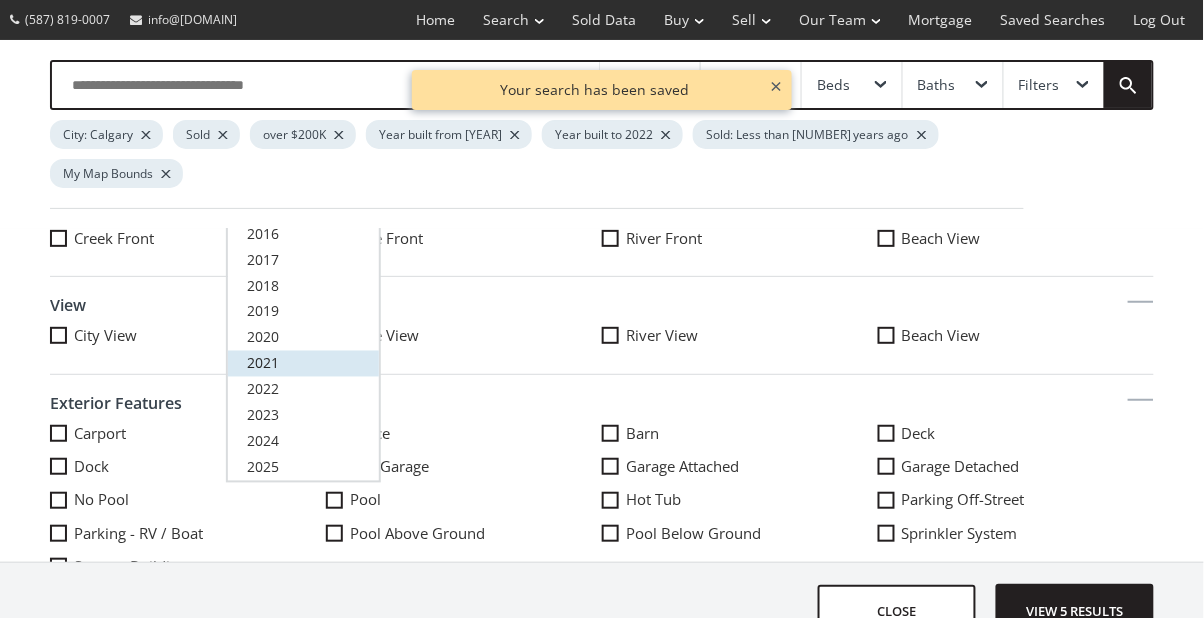click on "2021" at bounding box center [304, 364] 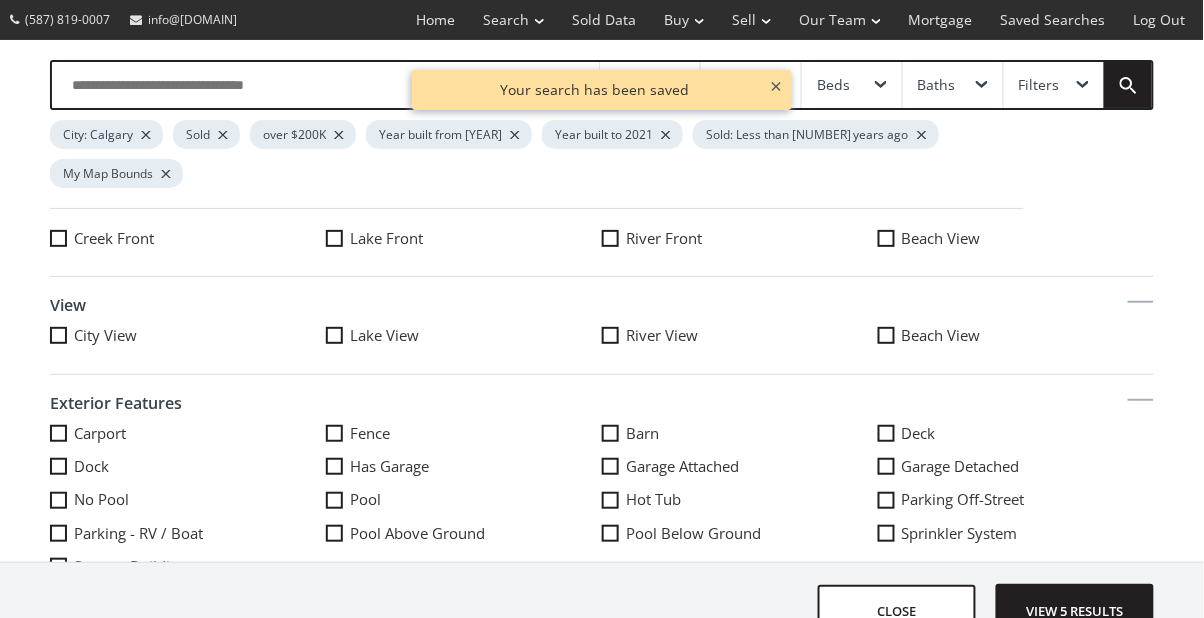 scroll, scrollTop: 0, scrollLeft: 0, axis: both 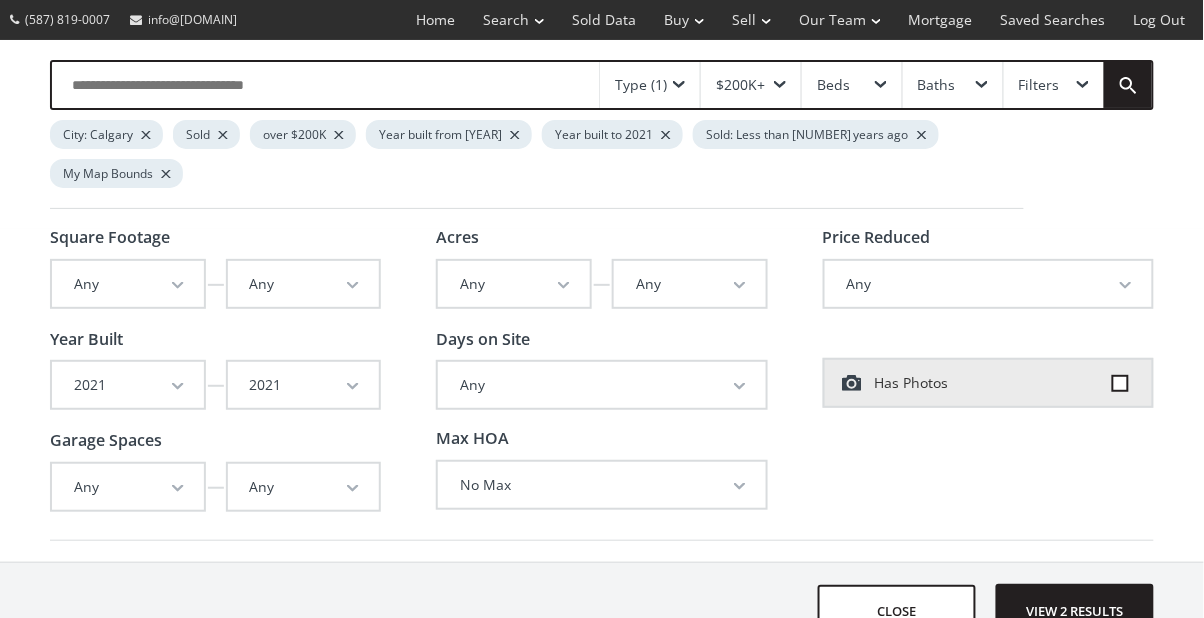 click on "Filters" at bounding box center (1054, 85) 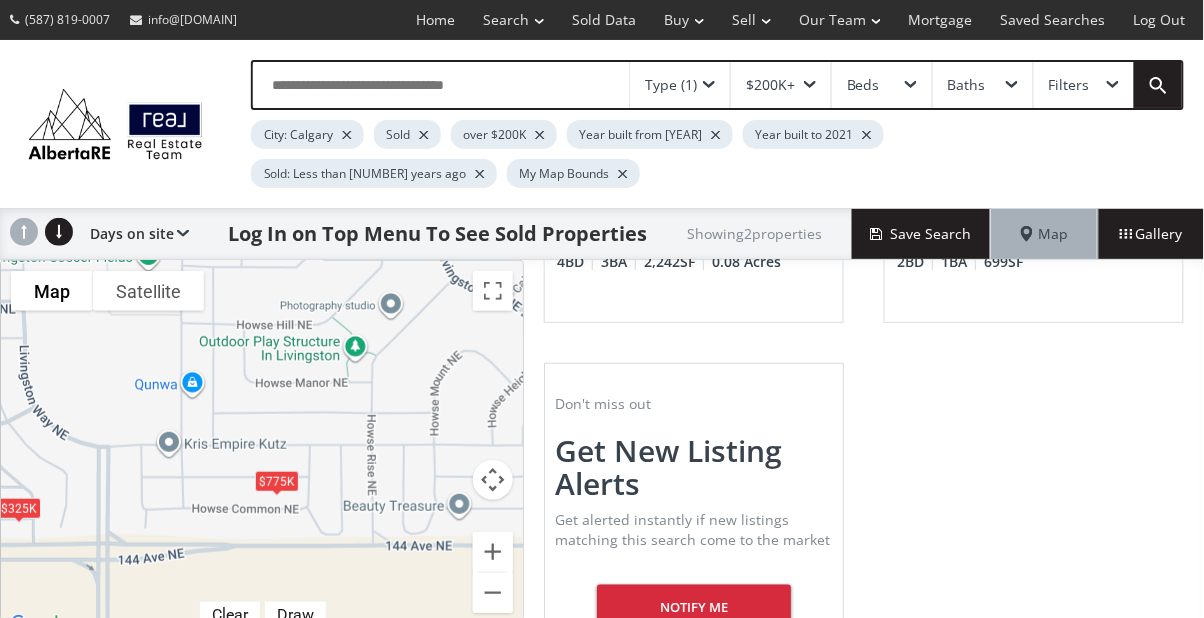 scroll, scrollTop: 515, scrollLeft: 0, axis: vertical 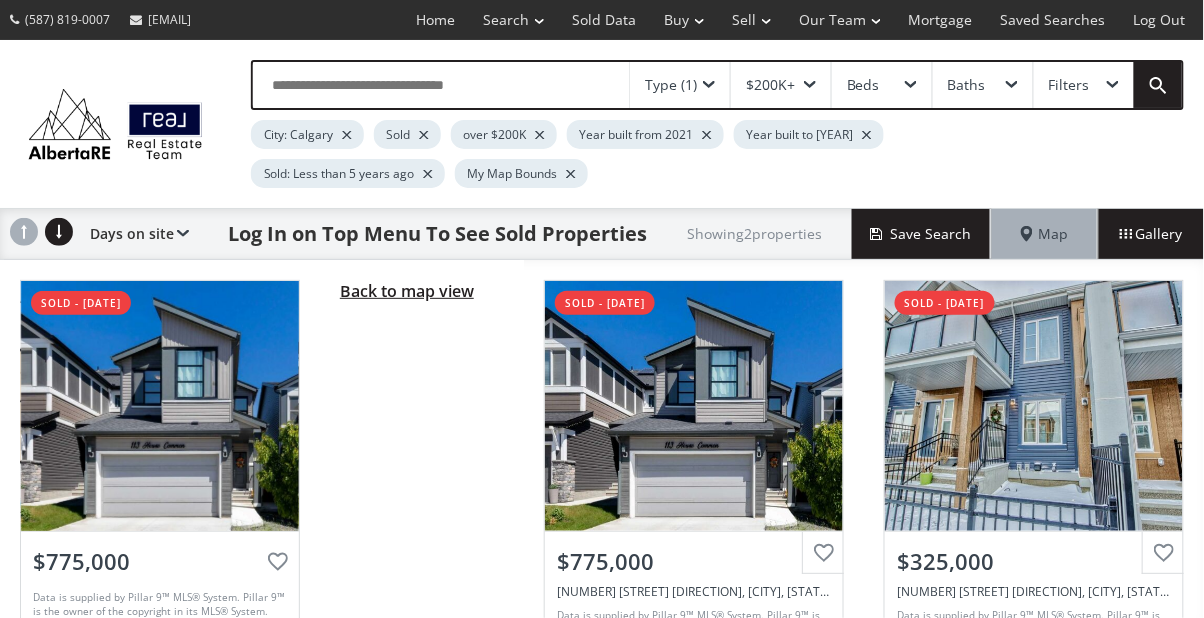 click on "Back to map view" at bounding box center [407, 291] 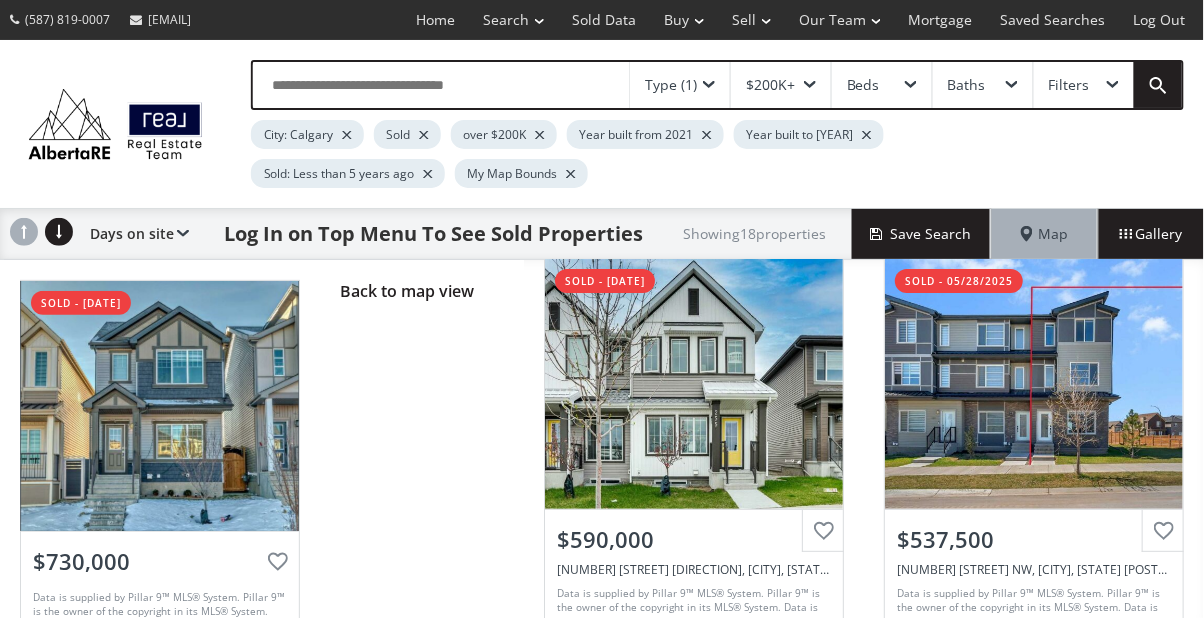 scroll, scrollTop: 0, scrollLeft: 0, axis: both 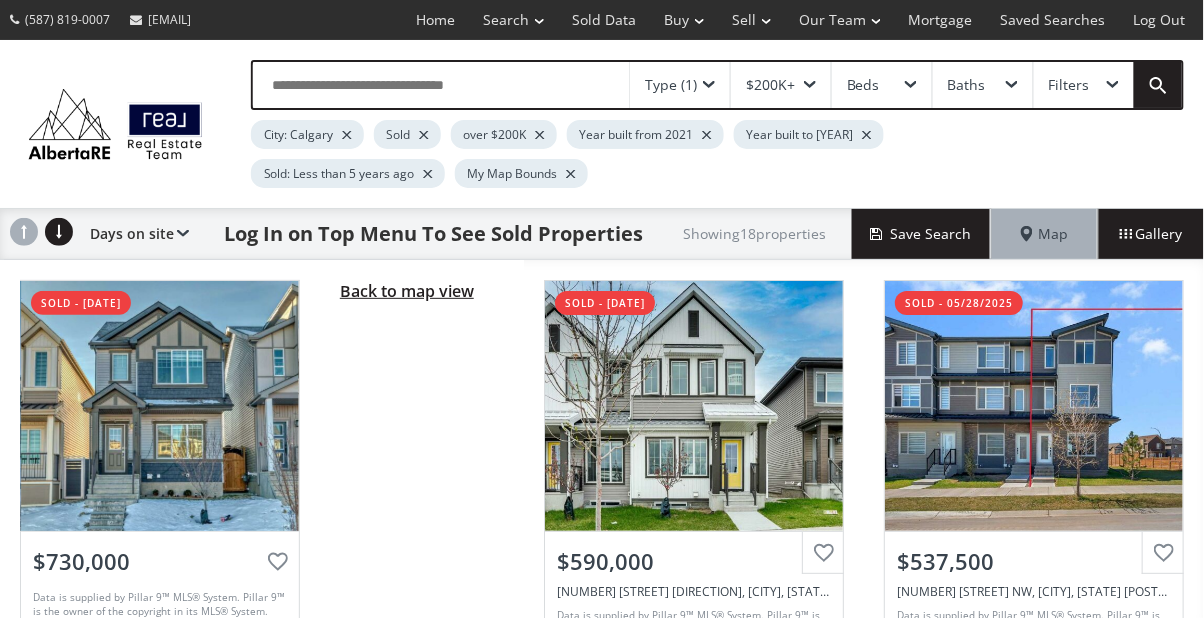 click on "Back to map view" at bounding box center [407, 291] 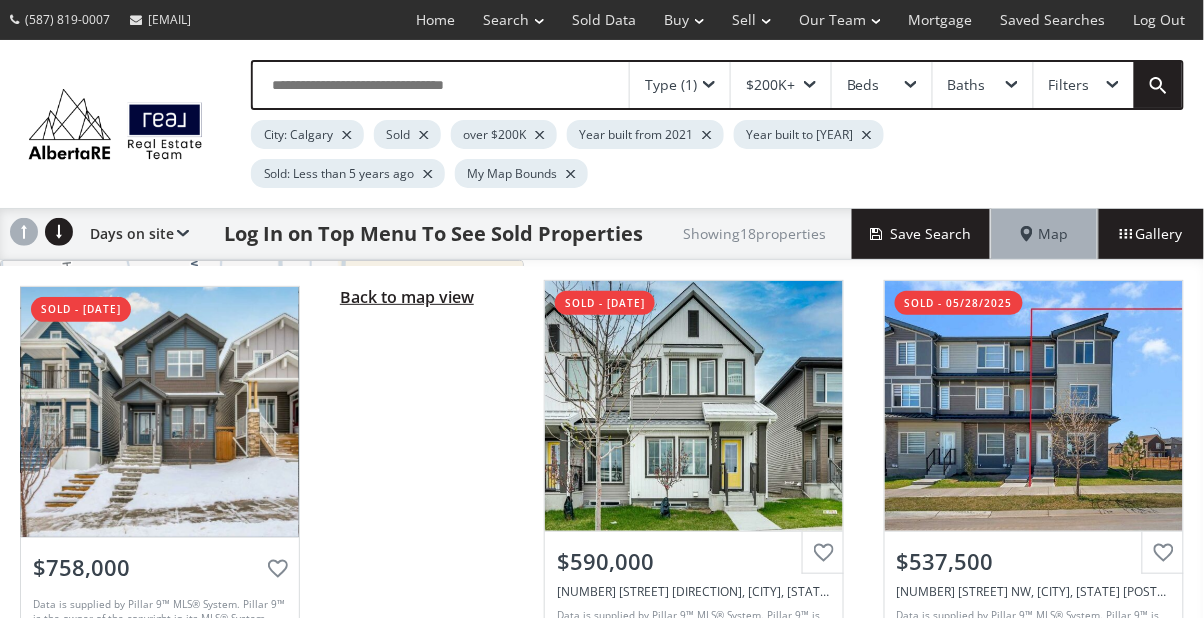 click on "Back to map view" at bounding box center (407, 297) 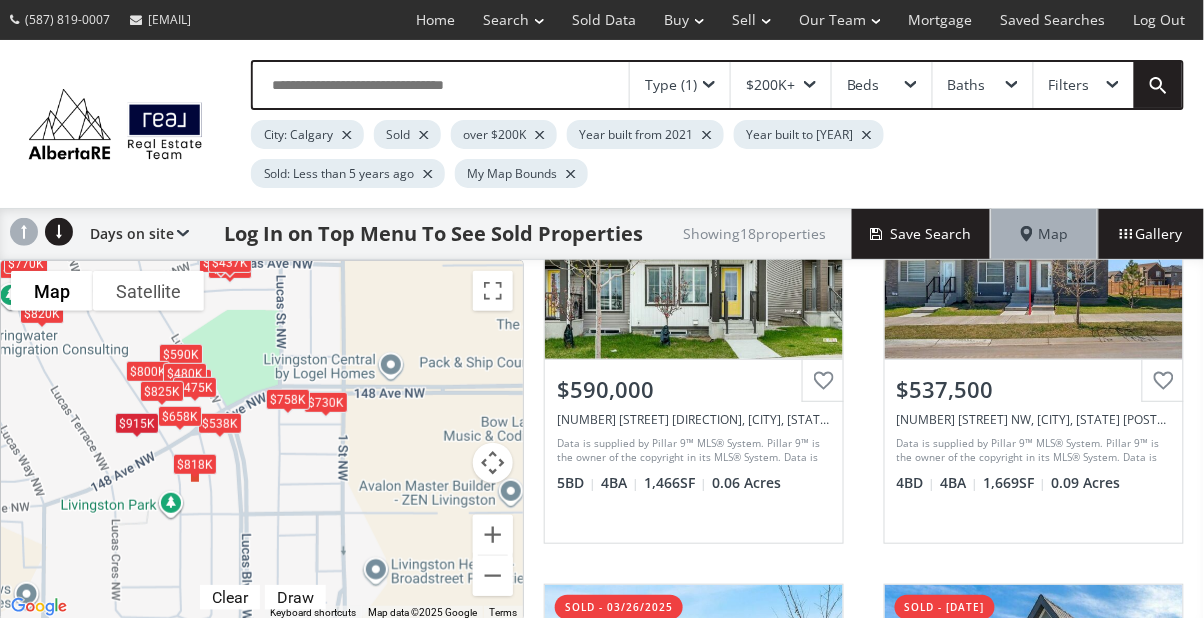 scroll, scrollTop: 175, scrollLeft: 0, axis: vertical 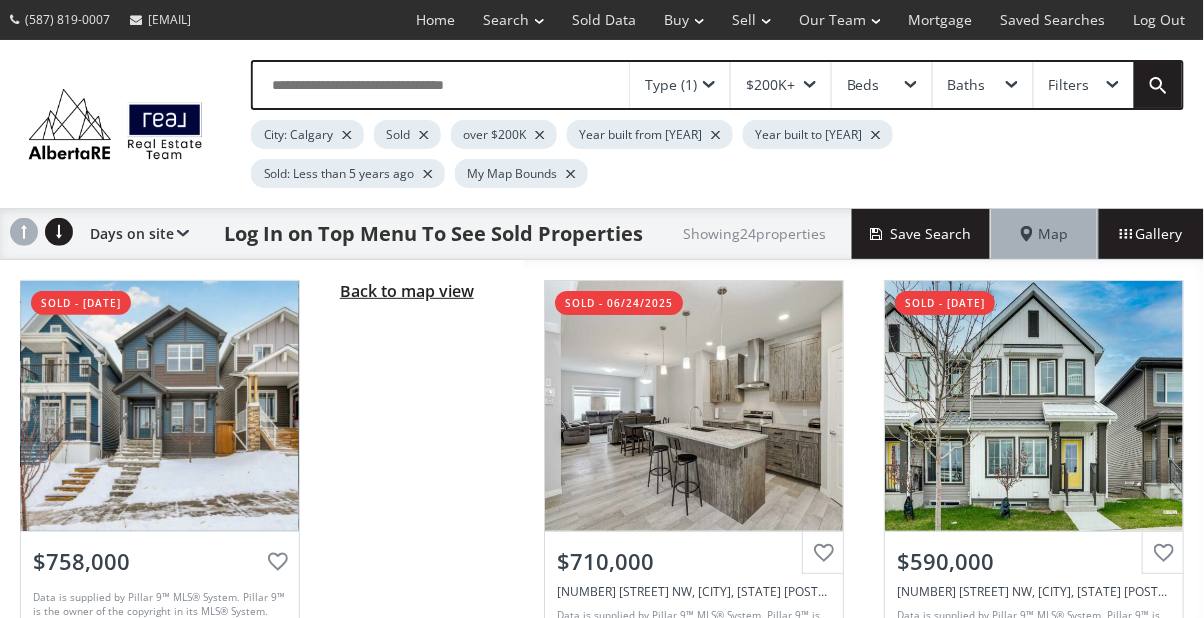 click on "Back to map view" at bounding box center [407, 291] 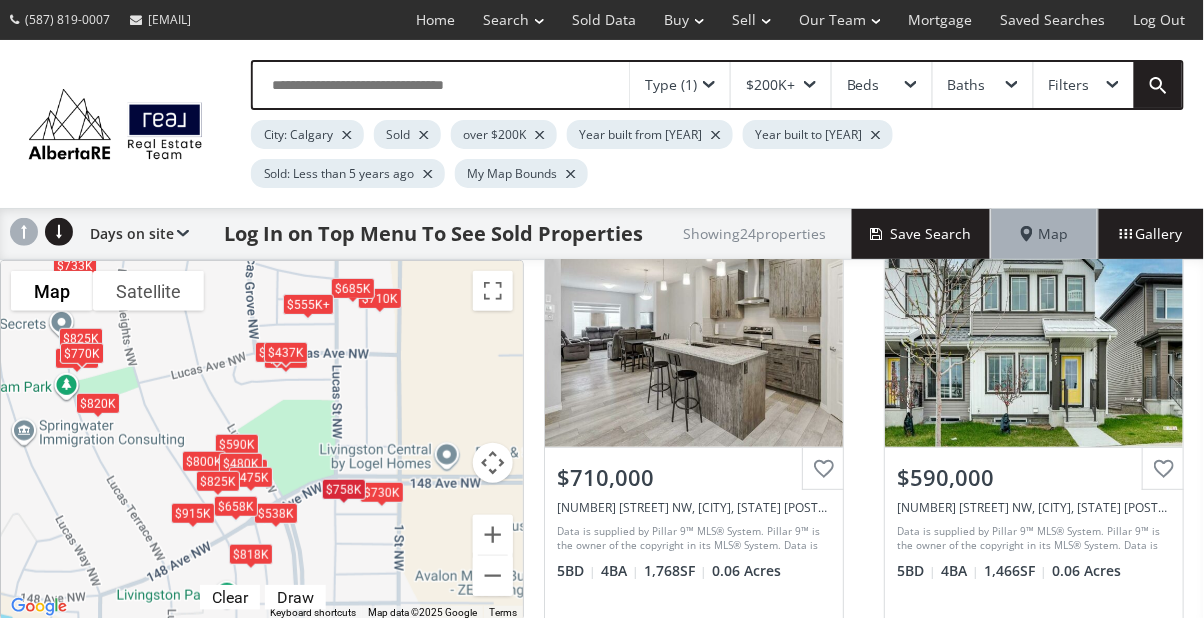 scroll, scrollTop: 0, scrollLeft: 0, axis: both 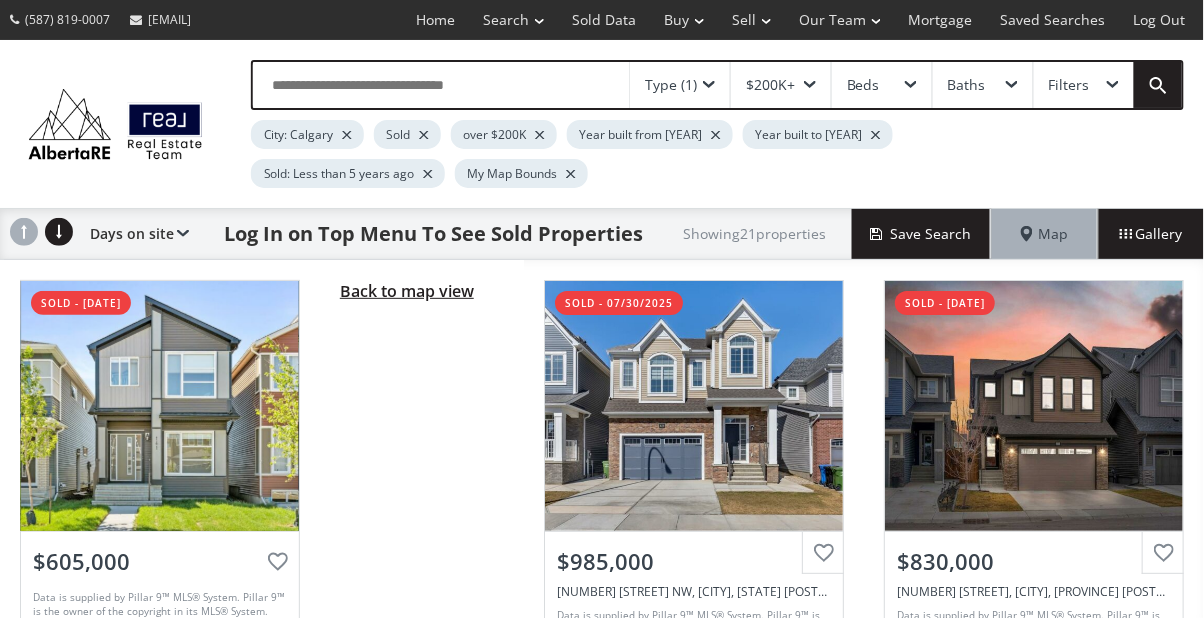 click on "Back to map view" at bounding box center (407, 291) 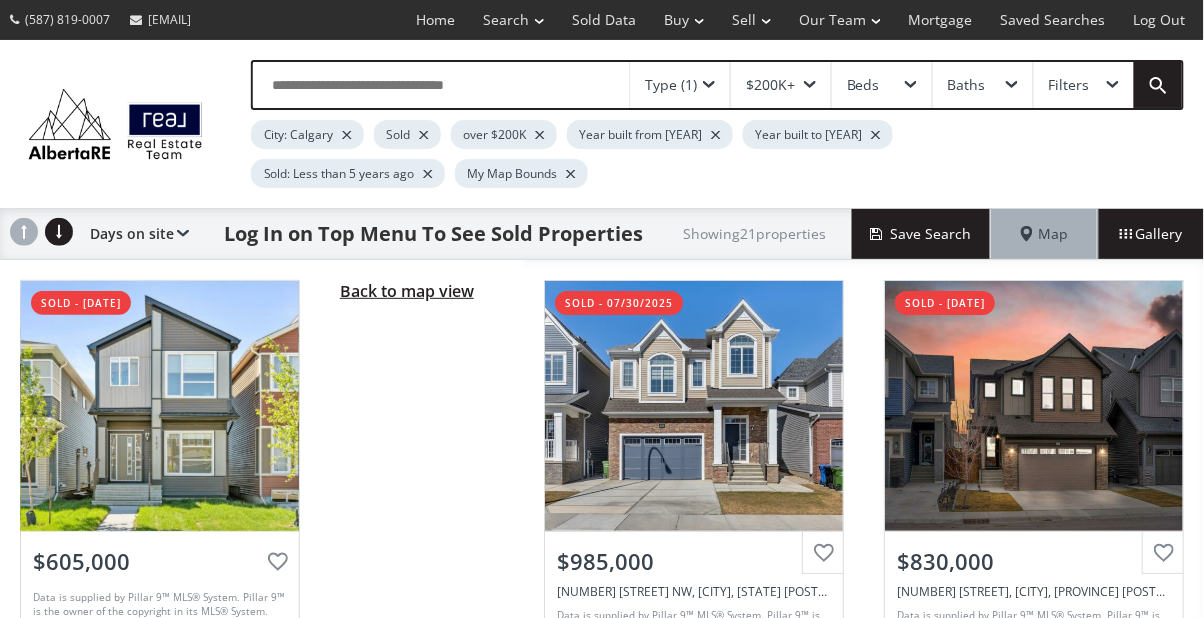 click on "Back to map view" at bounding box center (407, 291) 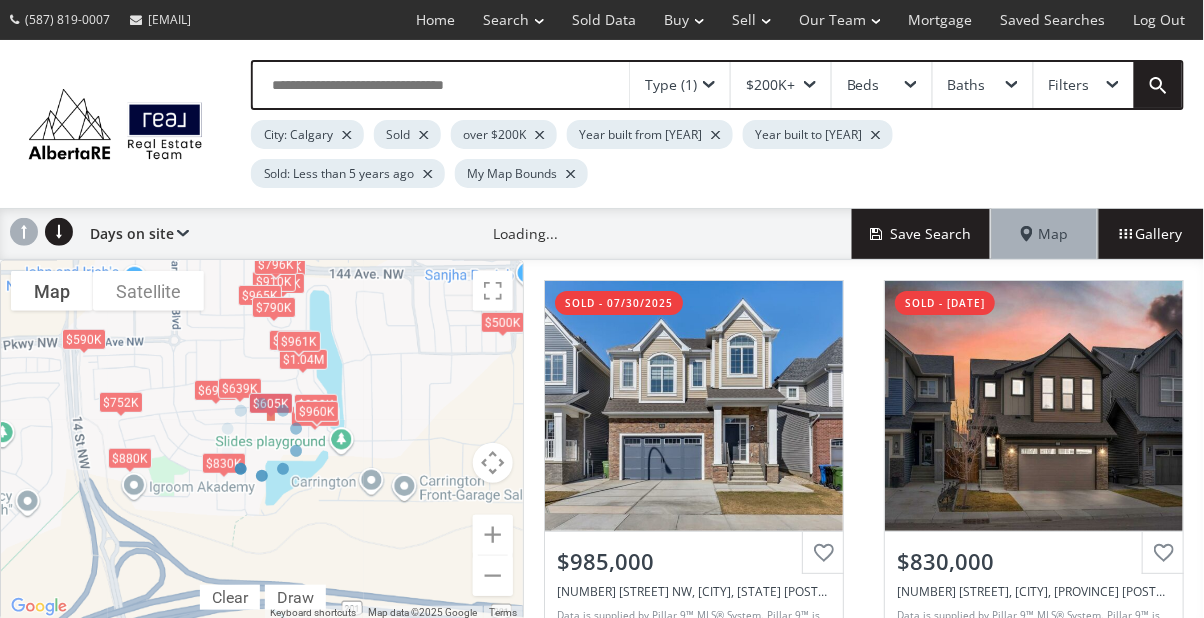 click on "$590K" at bounding box center [84, 339] 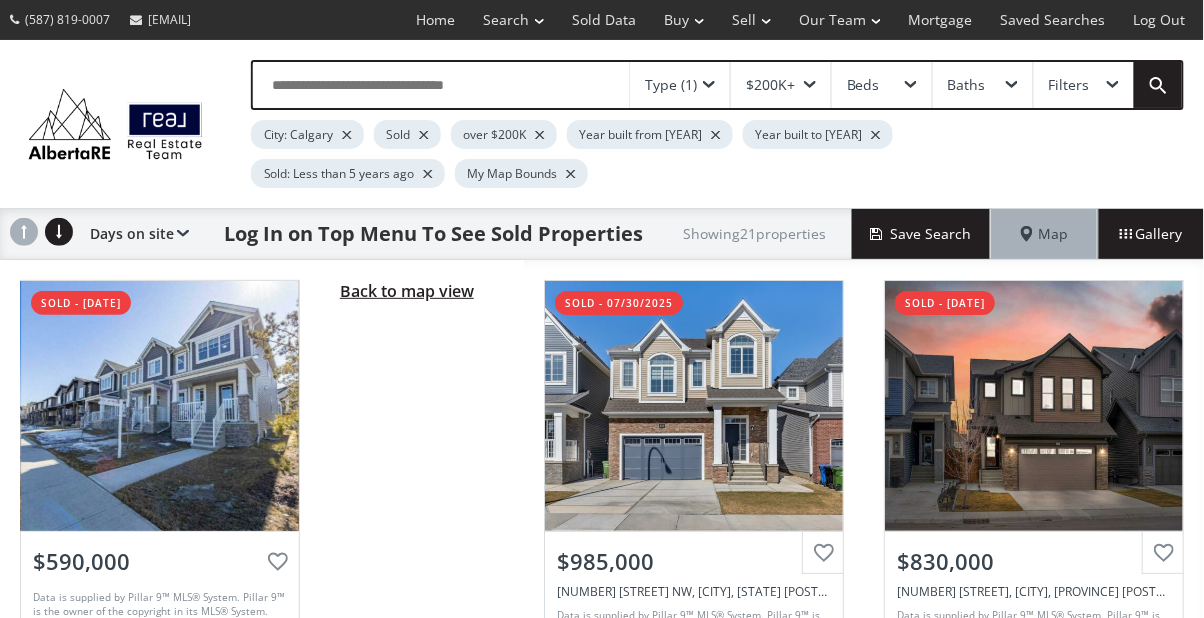 click on "Back to map view" at bounding box center (407, 291) 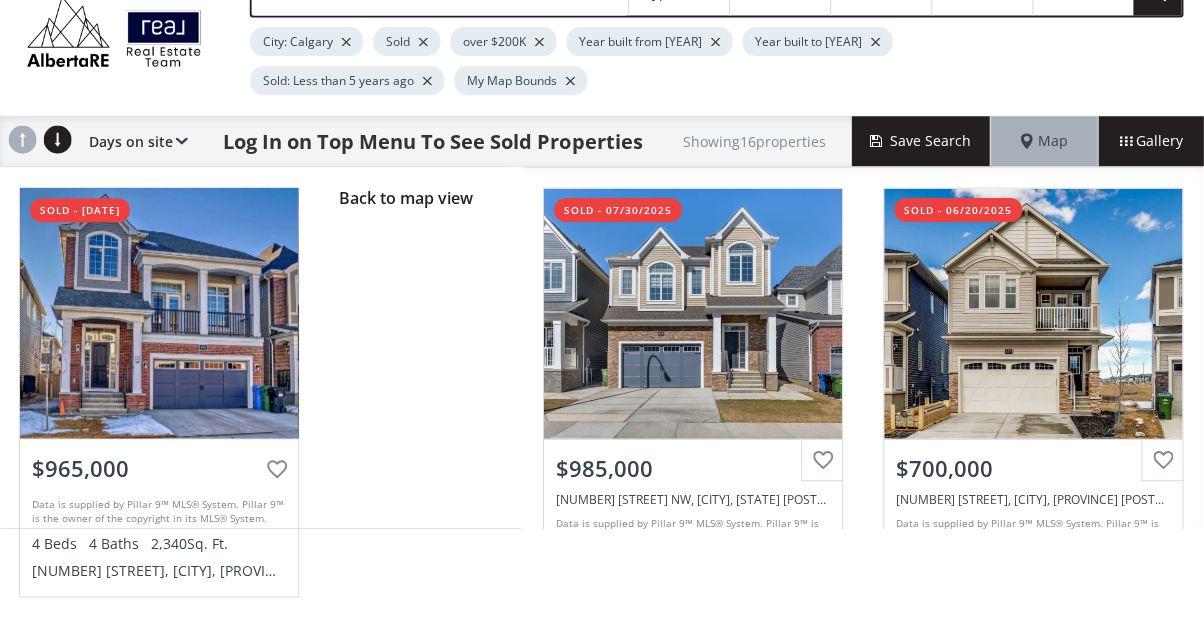 scroll, scrollTop: 96, scrollLeft: 0, axis: vertical 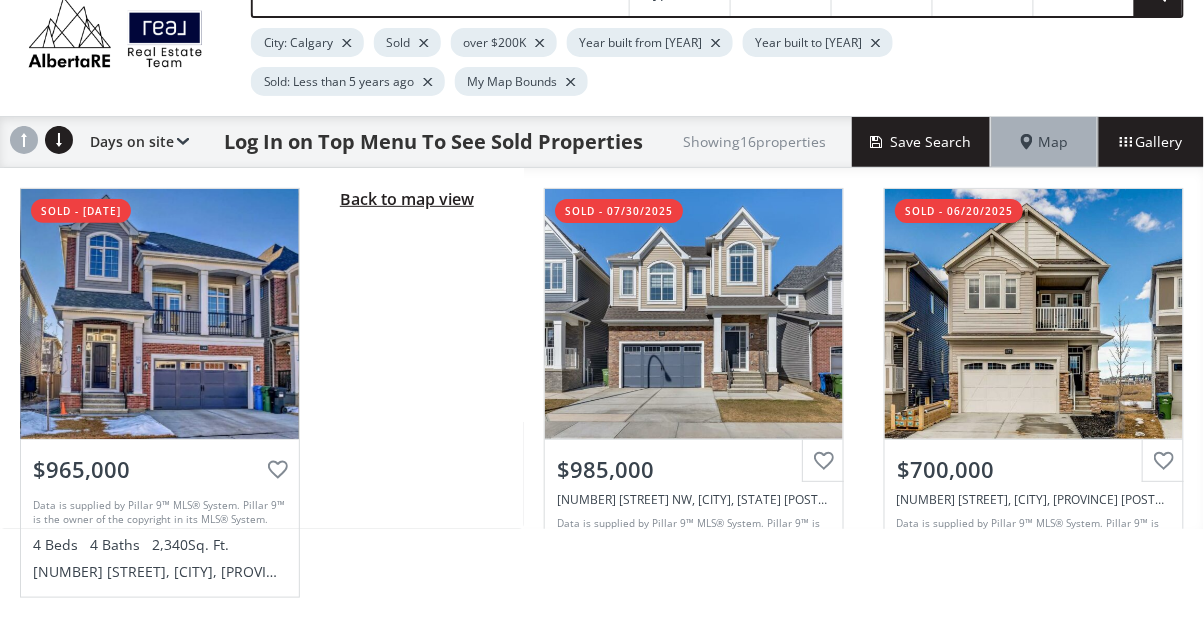 click on "Back to map view" at bounding box center (407, 199) 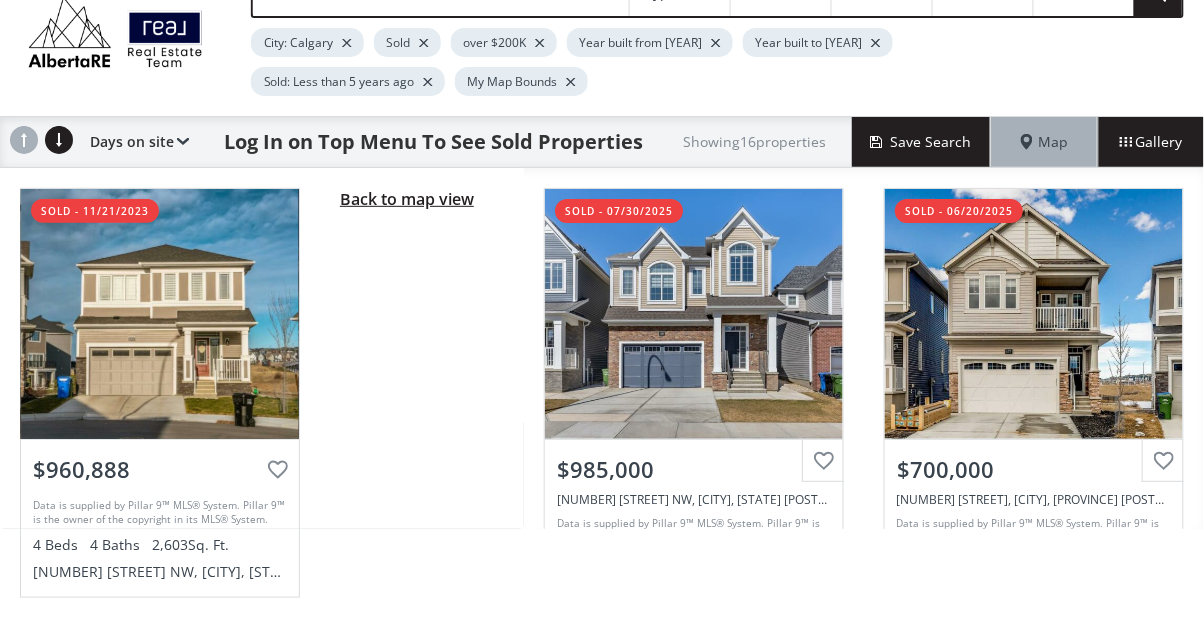 click on "Back to map view" at bounding box center (407, 199) 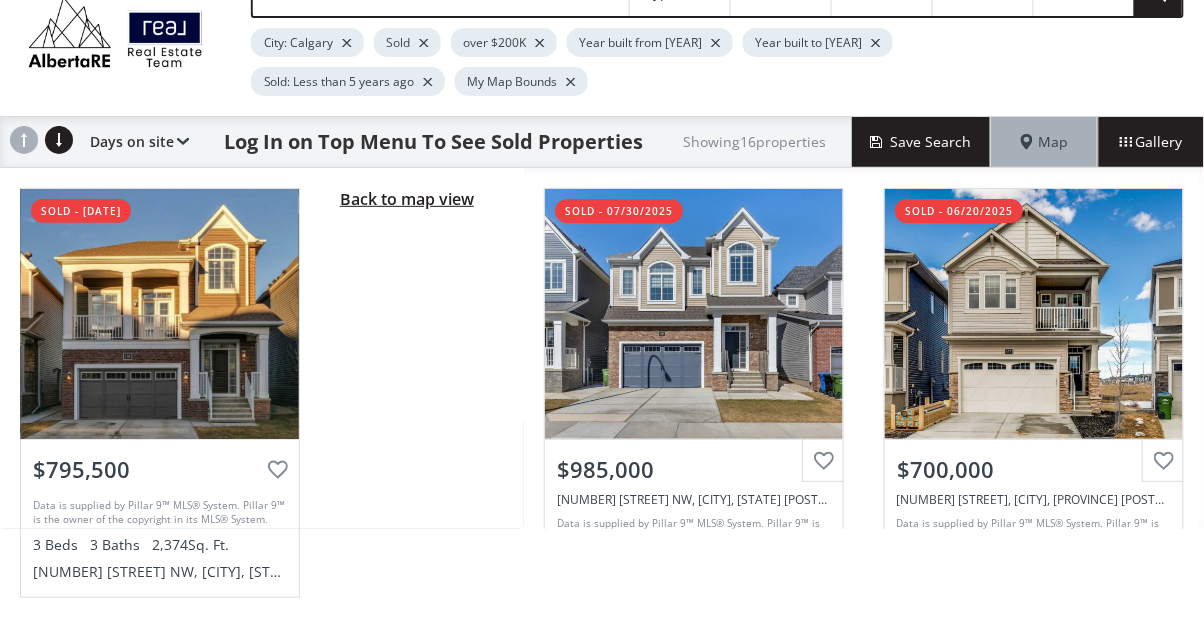 click on "Back to map view" at bounding box center [407, 199] 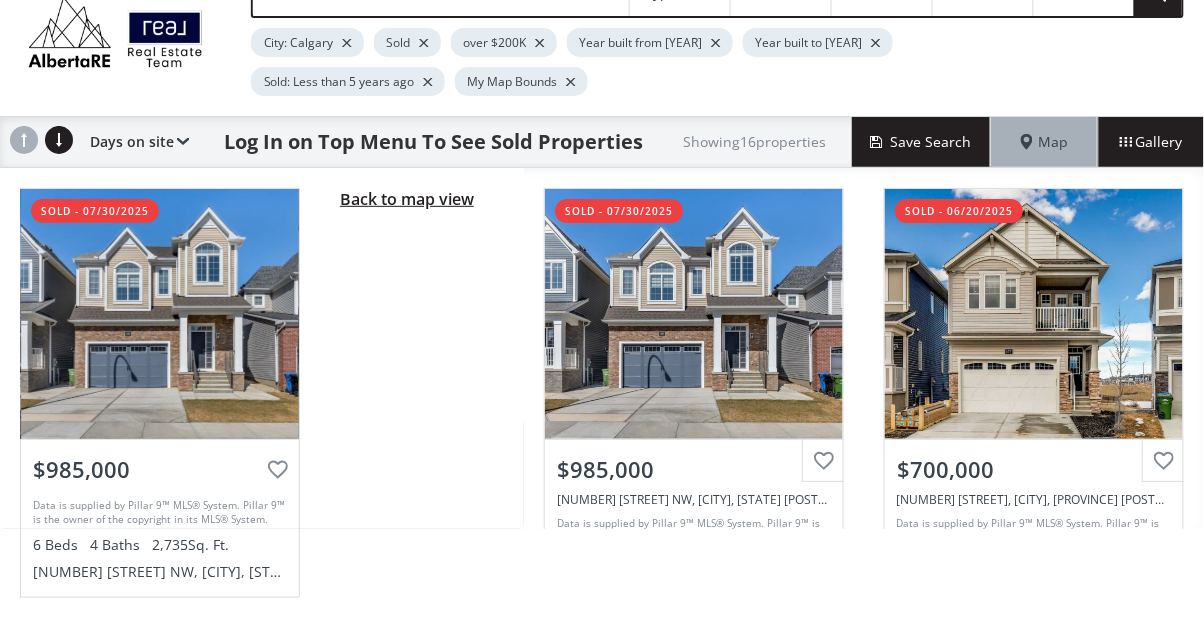 click on "Back to map view" at bounding box center (407, 199) 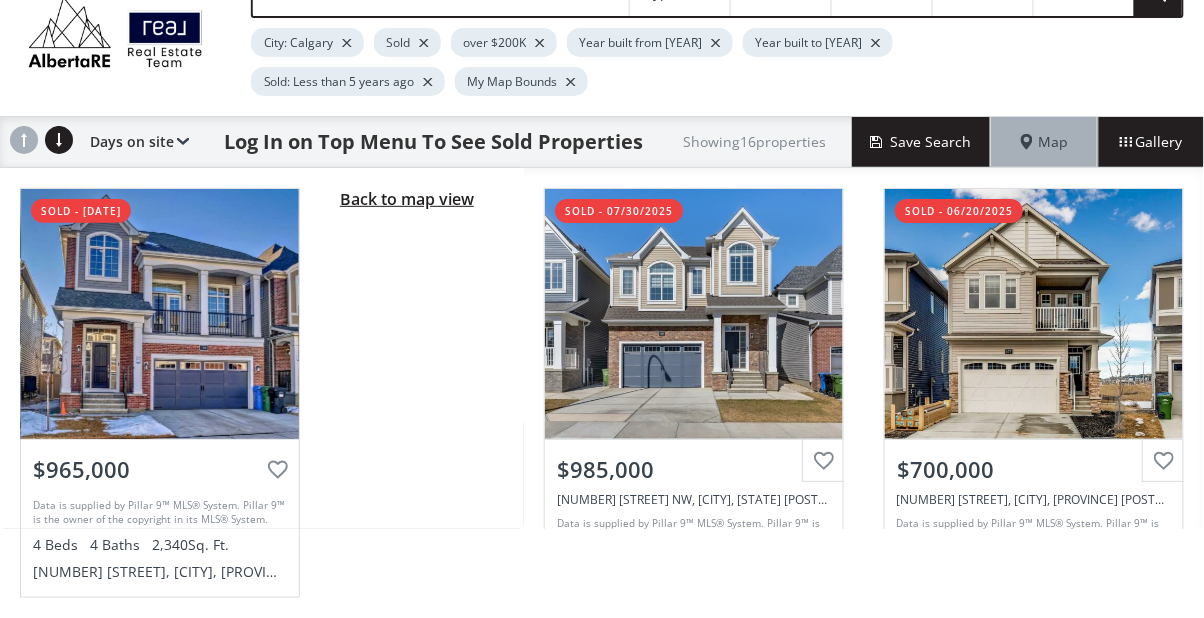 click on "Back to map view" at bounding box center (407, 199) 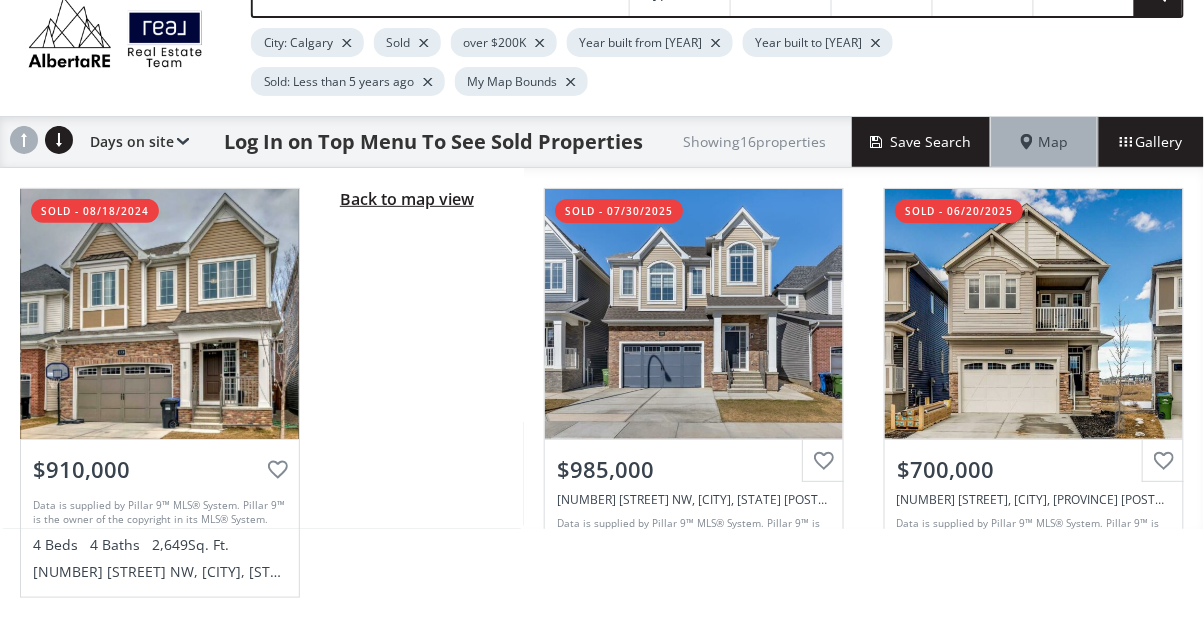 click on "Back to map view" at bounding box center [407, 199] 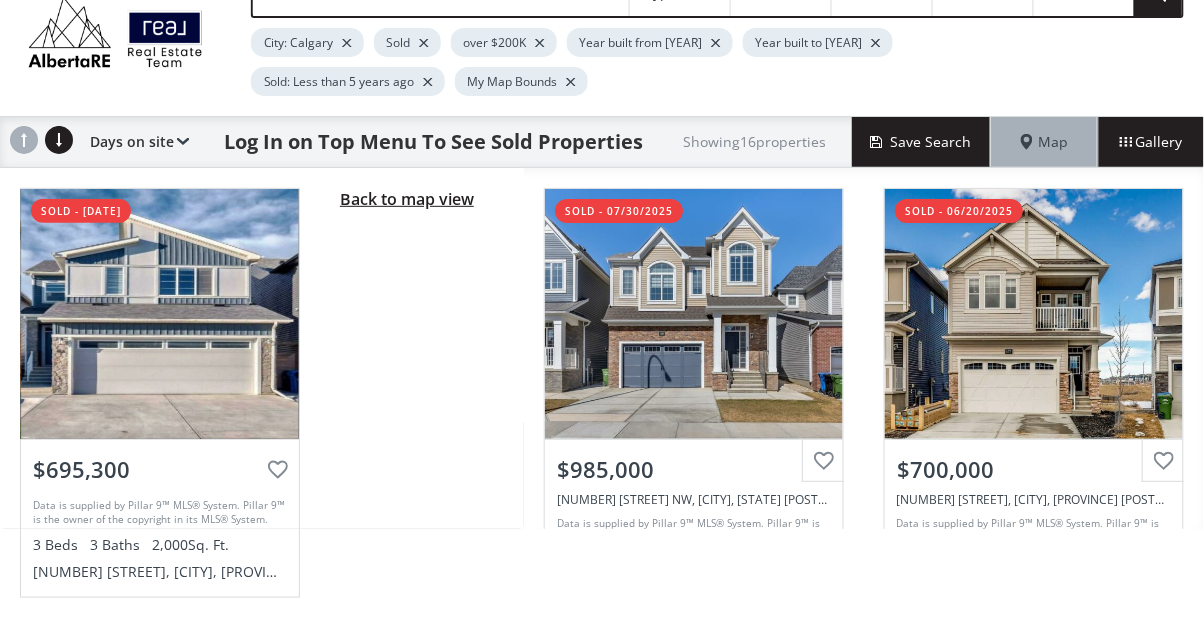 click on "Back to map view" at bounding box center (407, 199) 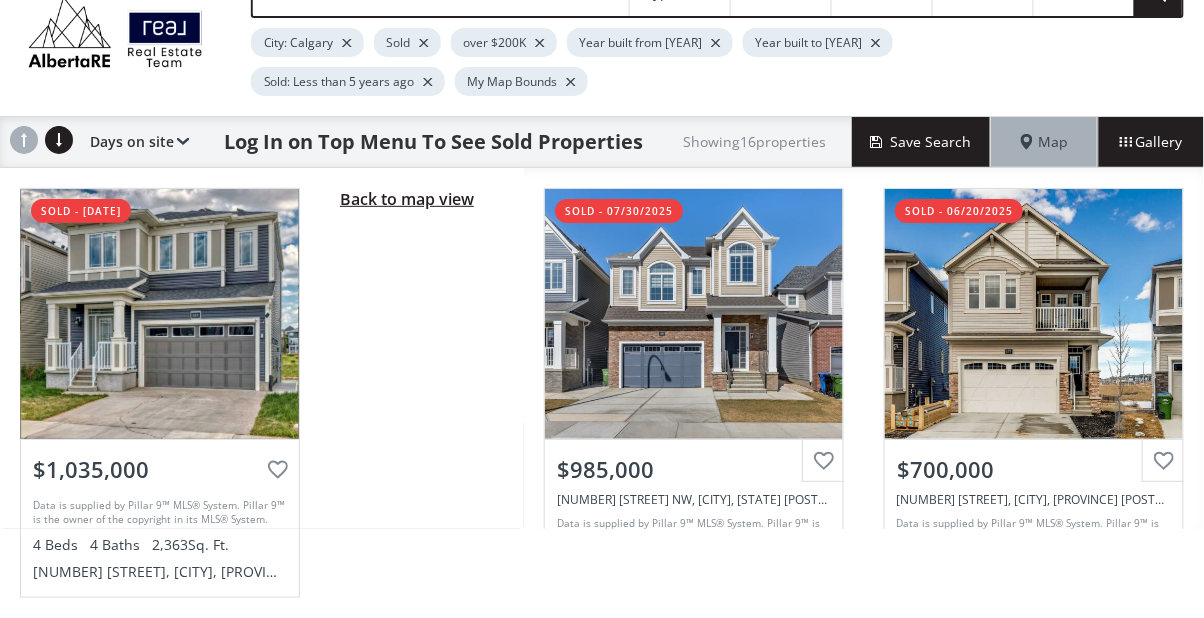 click on "Back to map view" at bounding box center [407, 199] 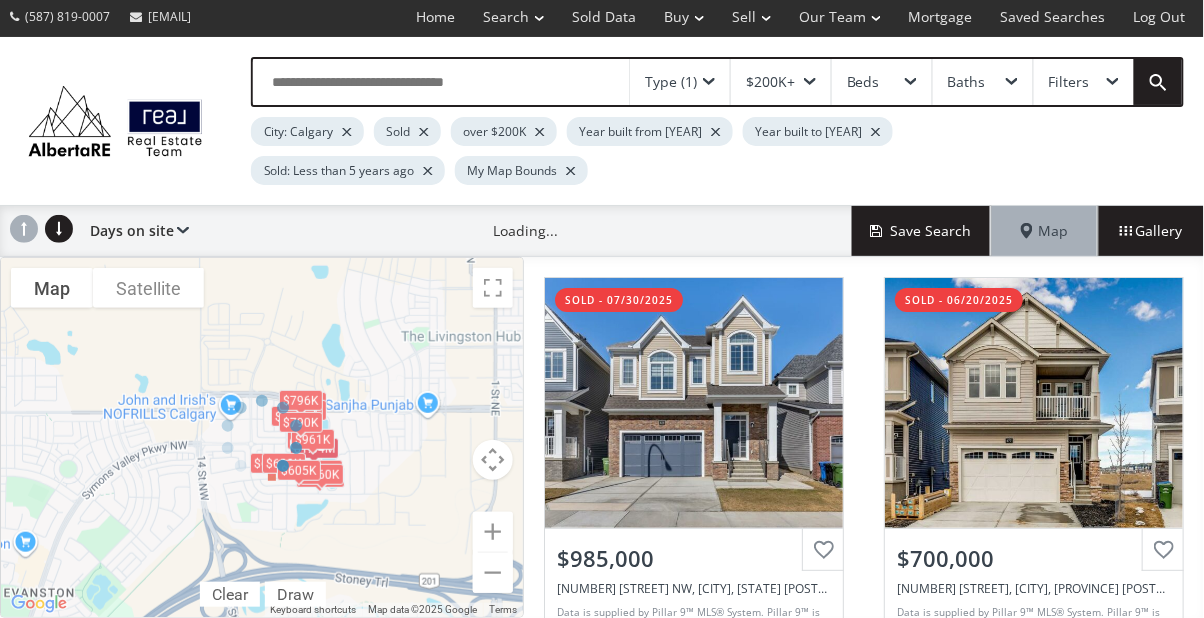 scroll, scrollTop: 0, scrollLeft: 0, axis: both 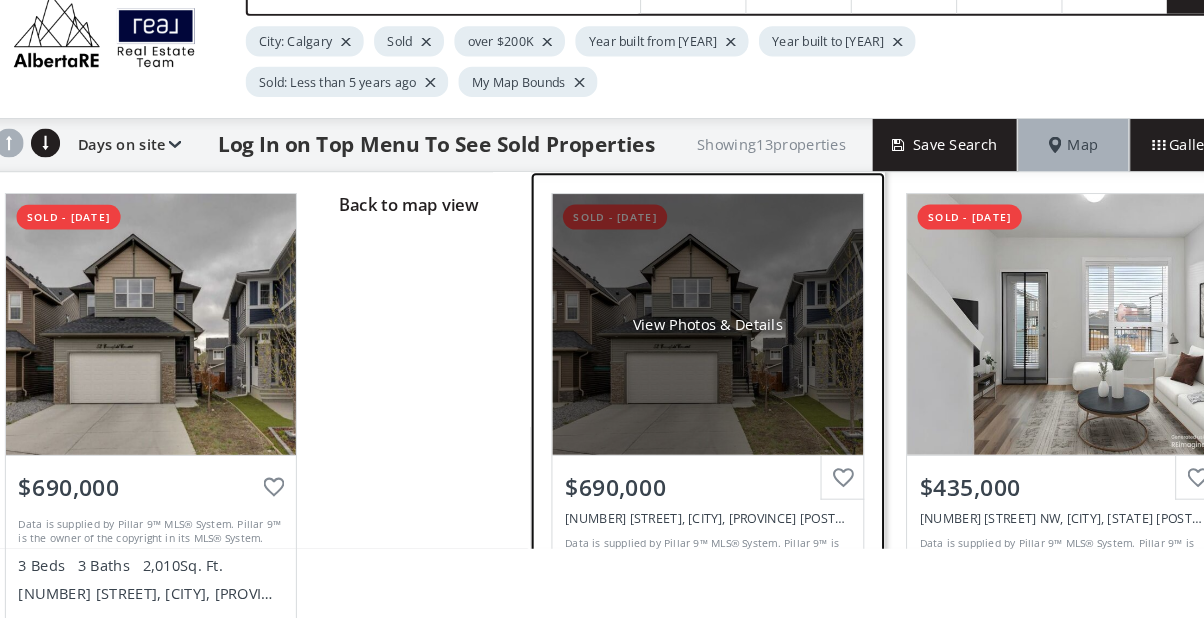 click on "View Photos & Details" at bounding box center [694, 324] 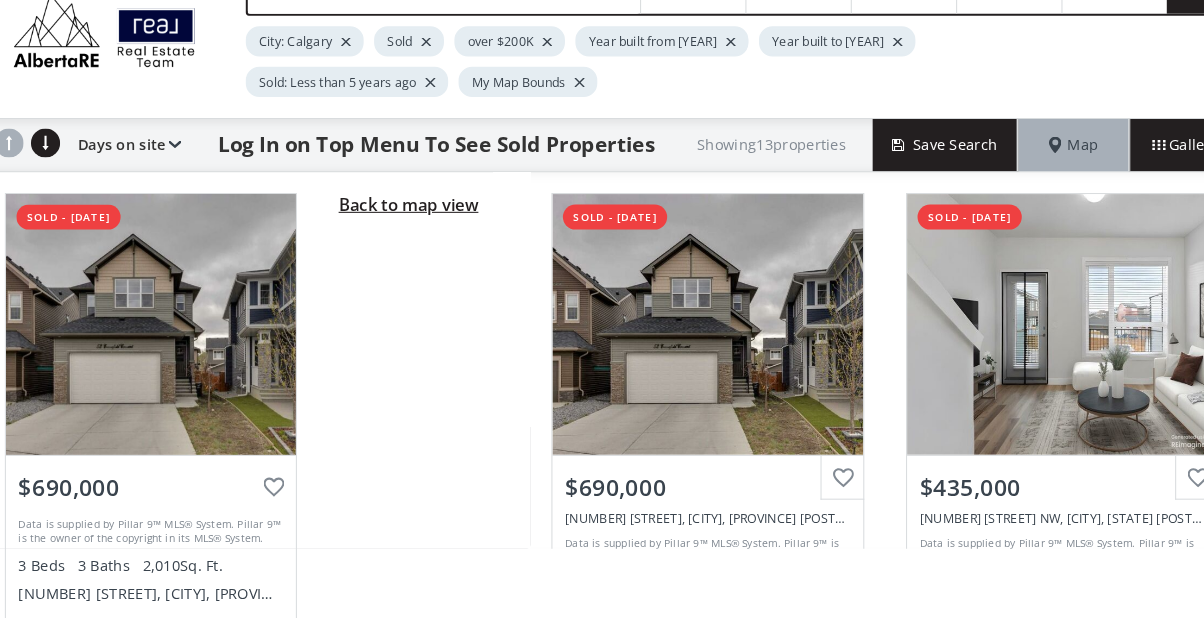 click on "Back to map view" at bounding box center (407, 209) 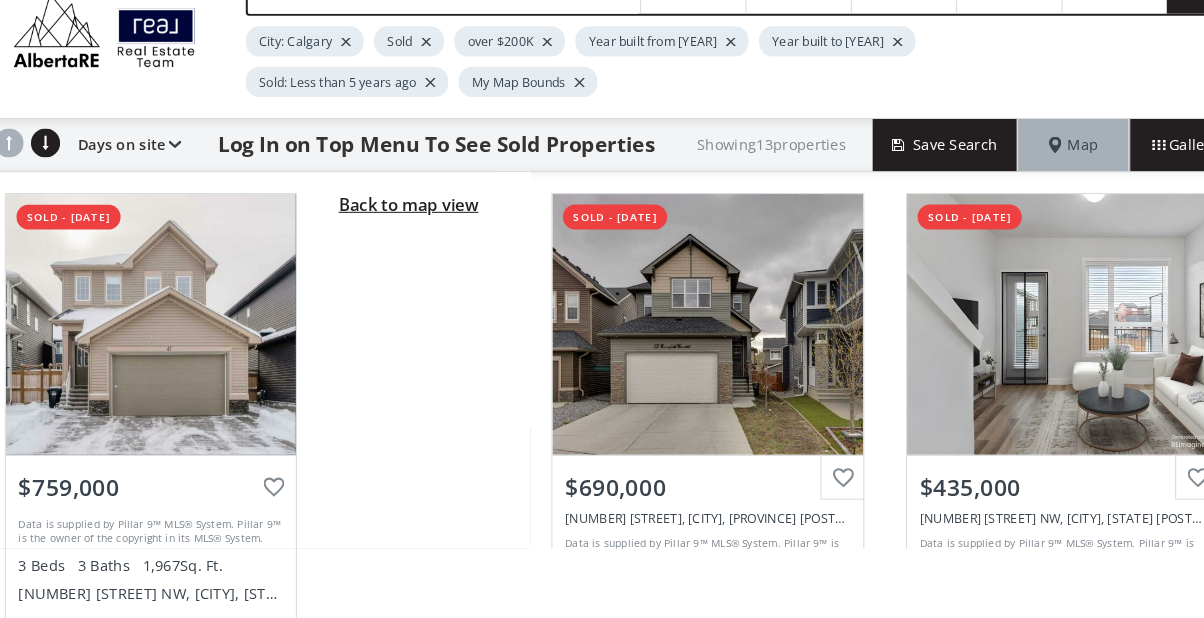 click on "Back to map view" at bounding box center [407, 209] 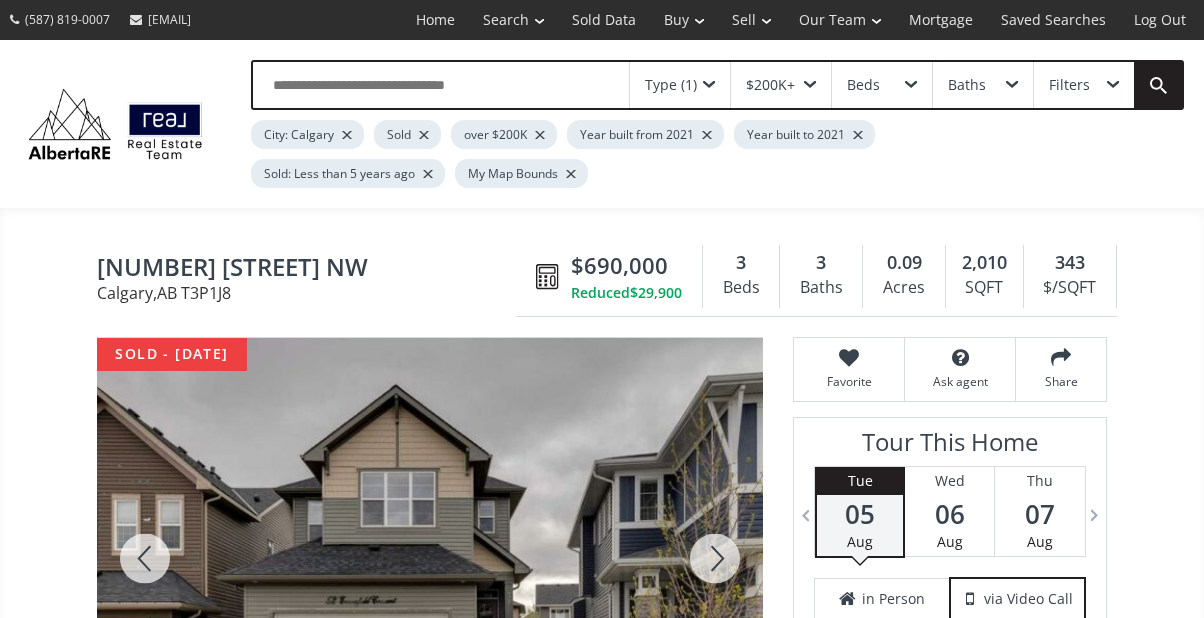 scroll, scrollTop: 0, scrollLeft: 0, axis: both 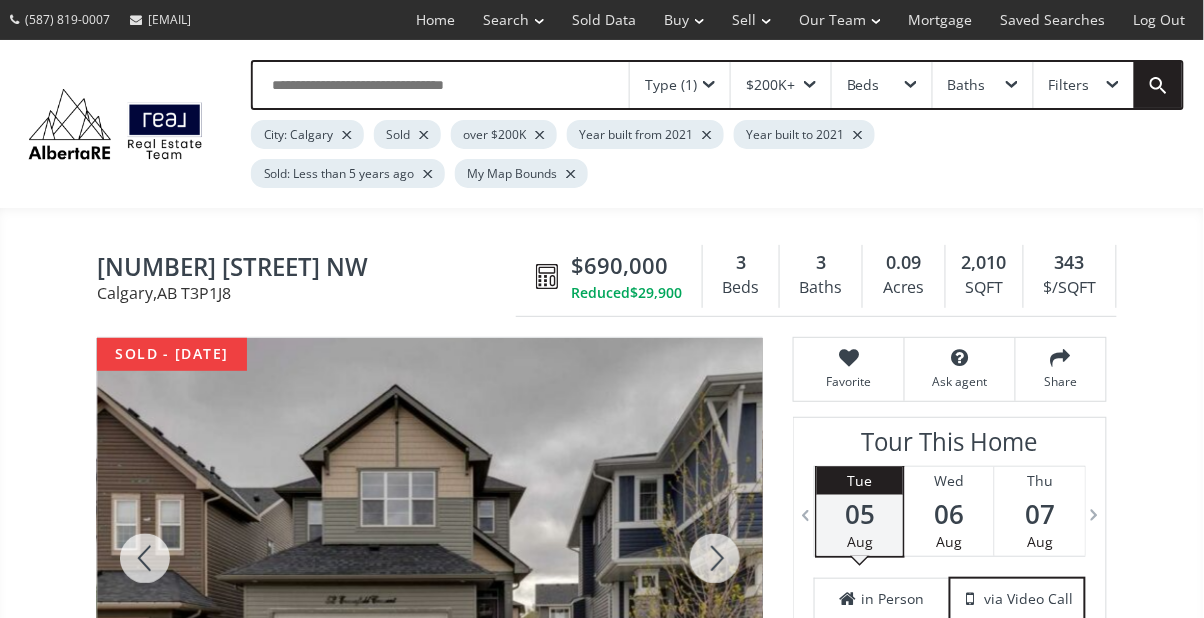 click at bounding box center (715, 558) 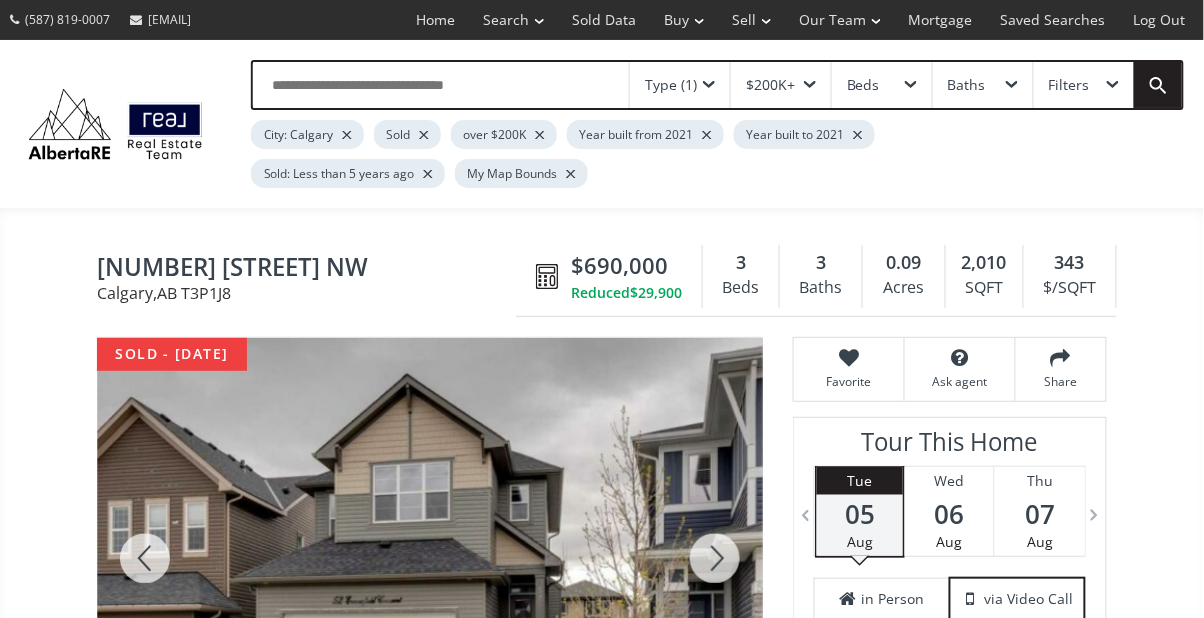 click at bounding box center (715, 558) 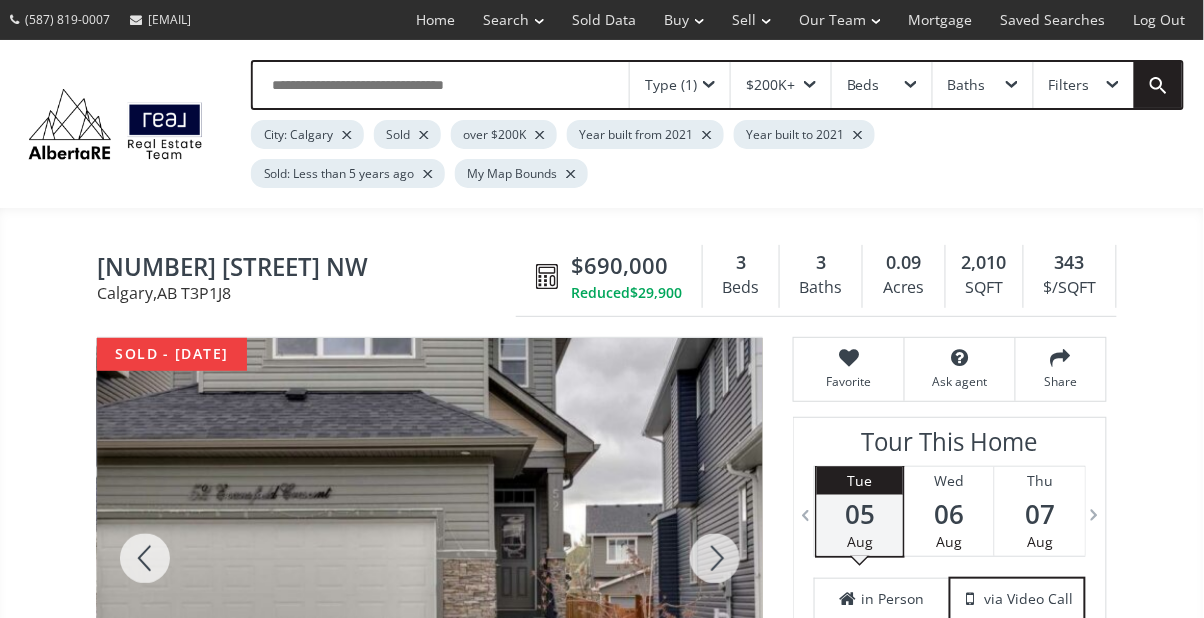 click at bounding box center (715, 558) 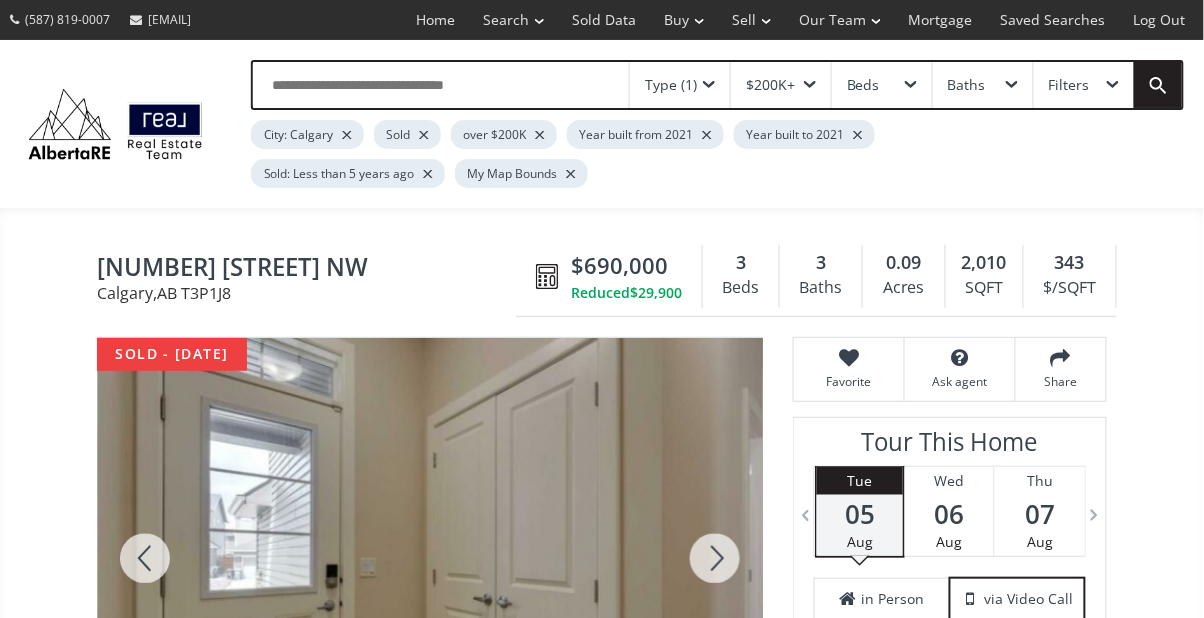 click at bounding box center (715, 558) 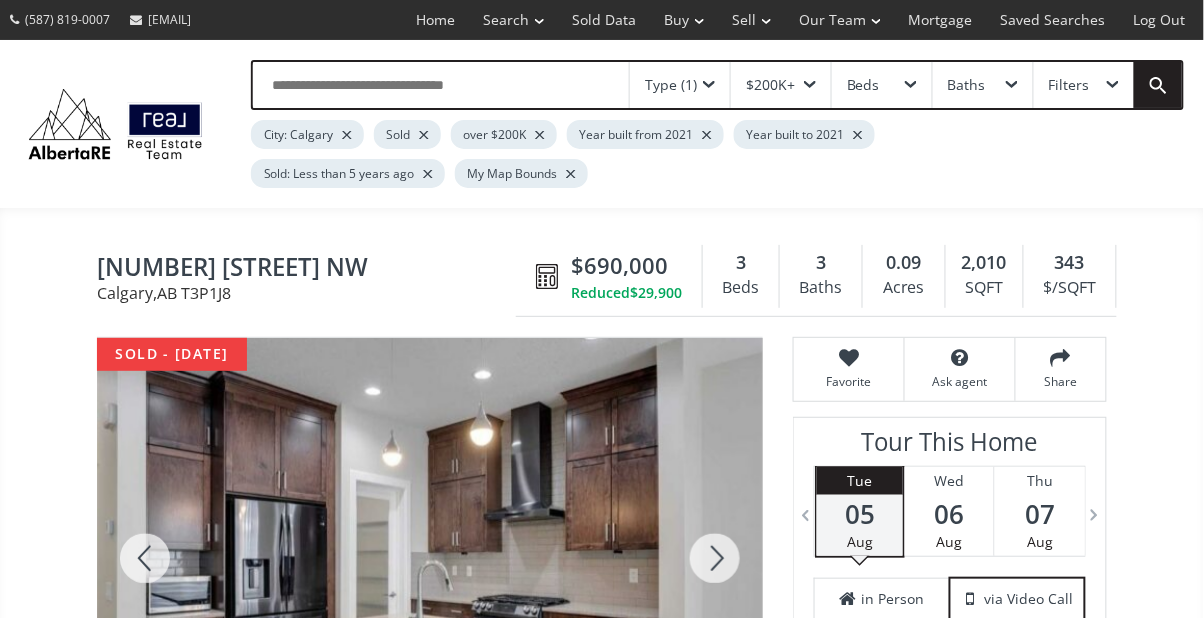 click at bounding box center [715, 558] 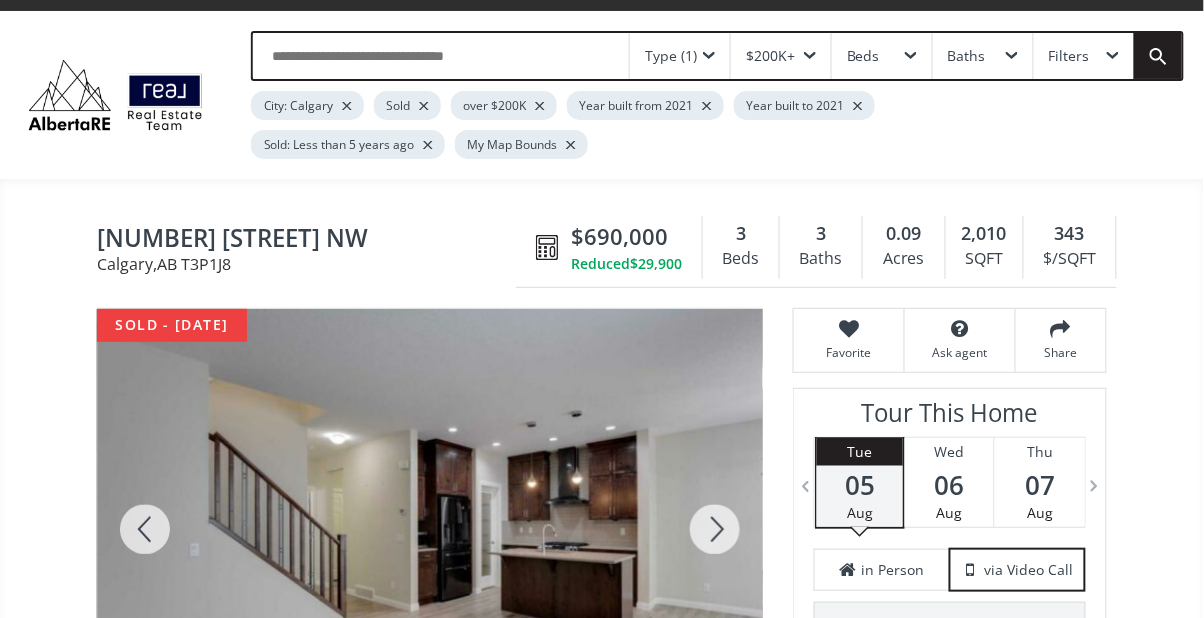 scroll, scrollTop: 28, scrollLeft: 0, axis: vertical 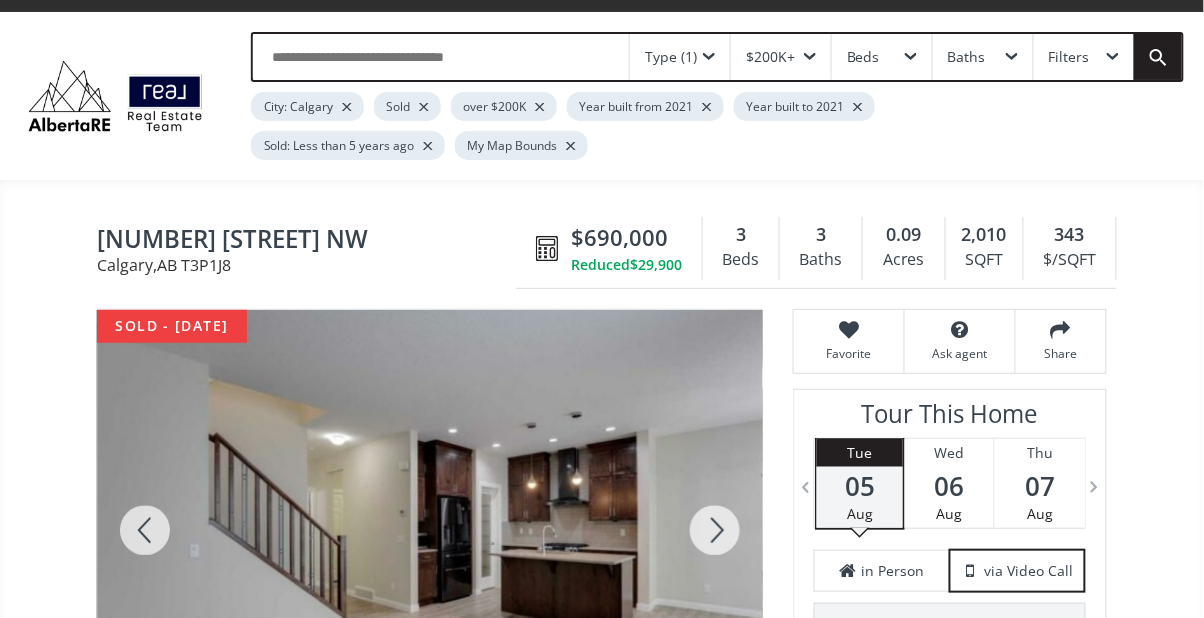 click at bounding box center (715, 530) 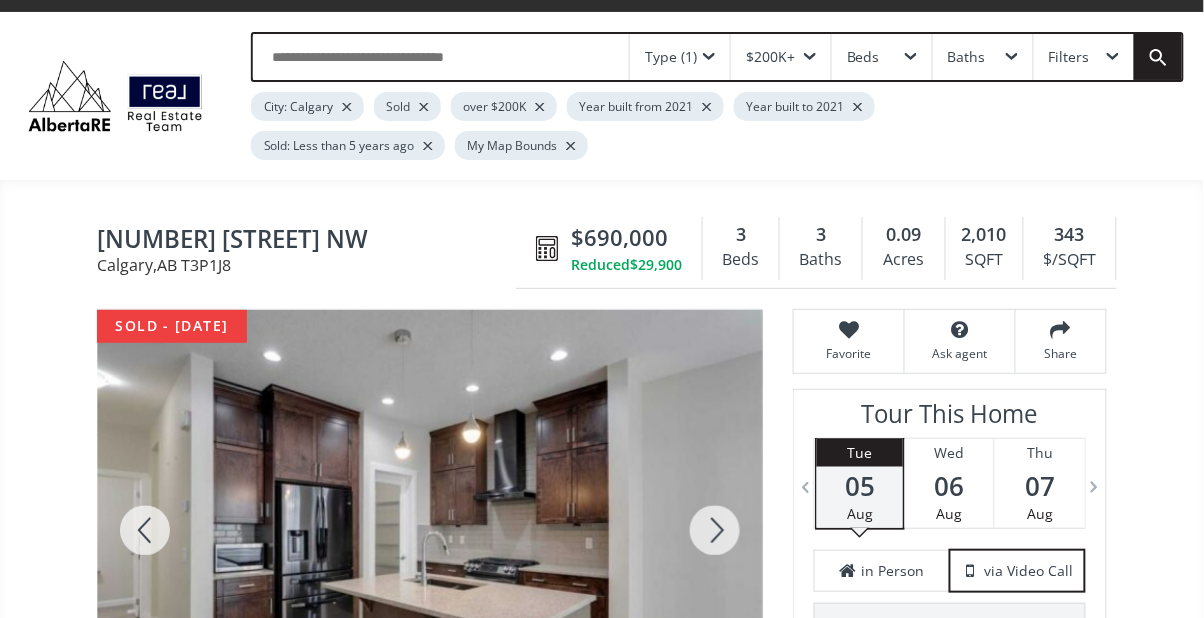 click at bounding box center (715, 530) 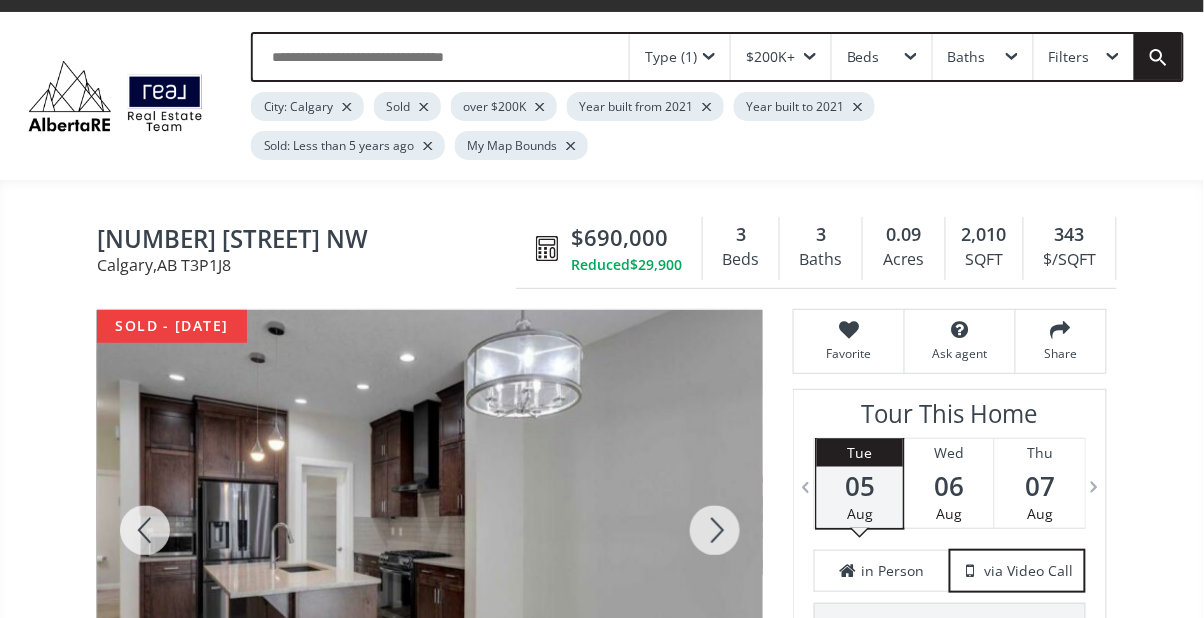 click at bounding box center [715, 530] 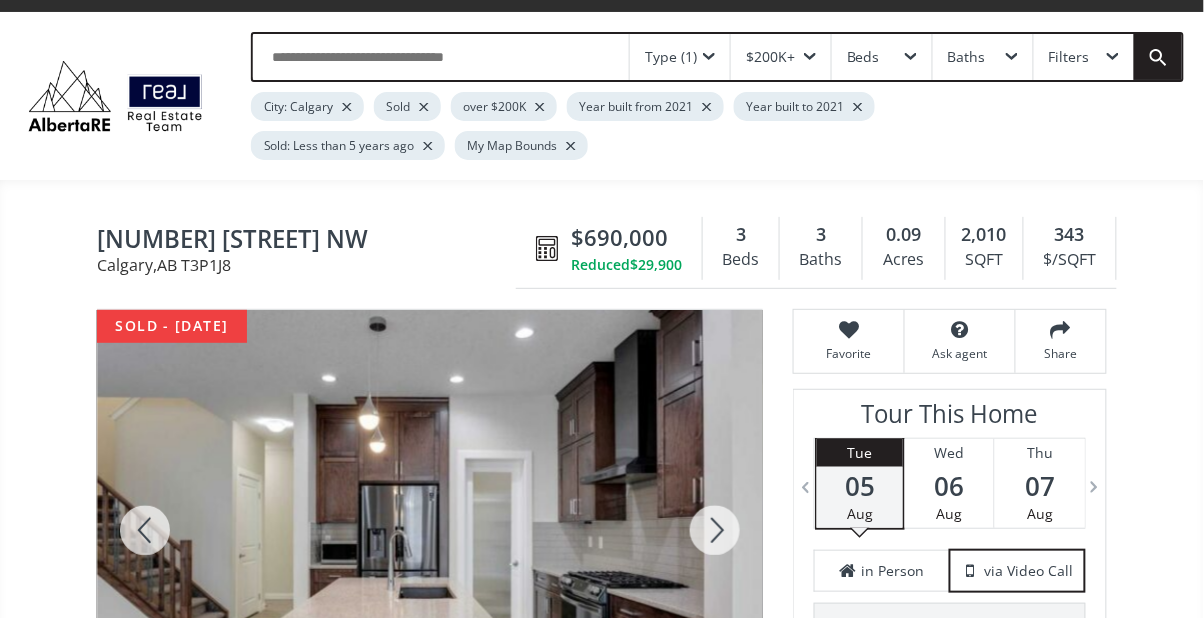 click at bounding box center [715, 530] 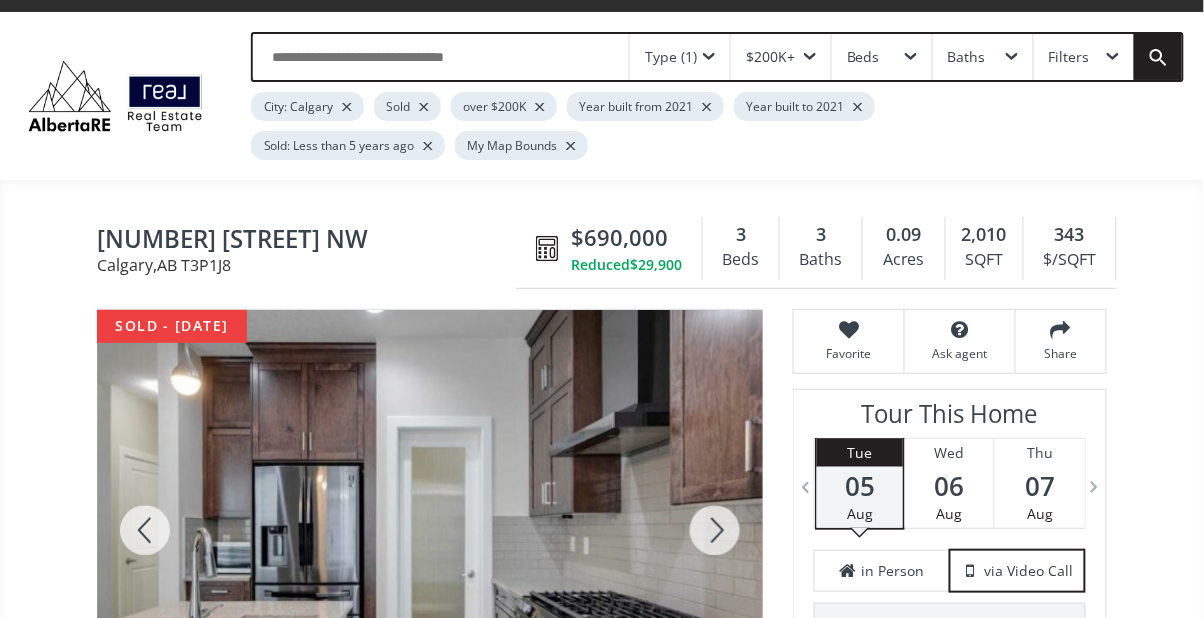 click at bounding box center (715, 530) 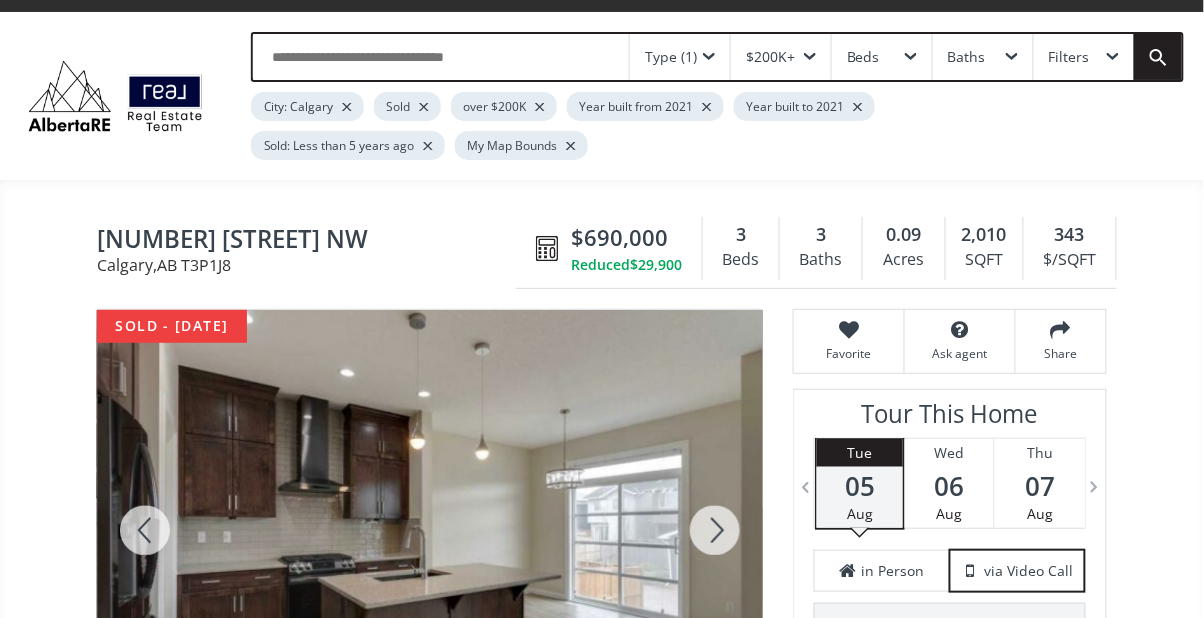 click at bounding box center (715, 530) 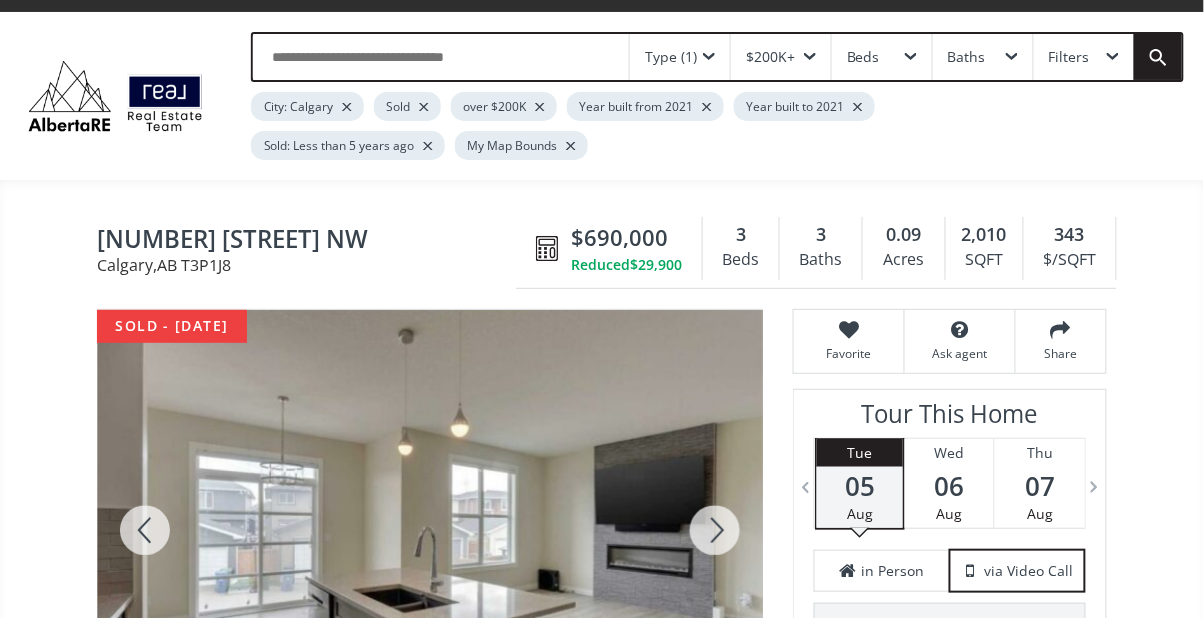 click at bounding box center (715, 530) 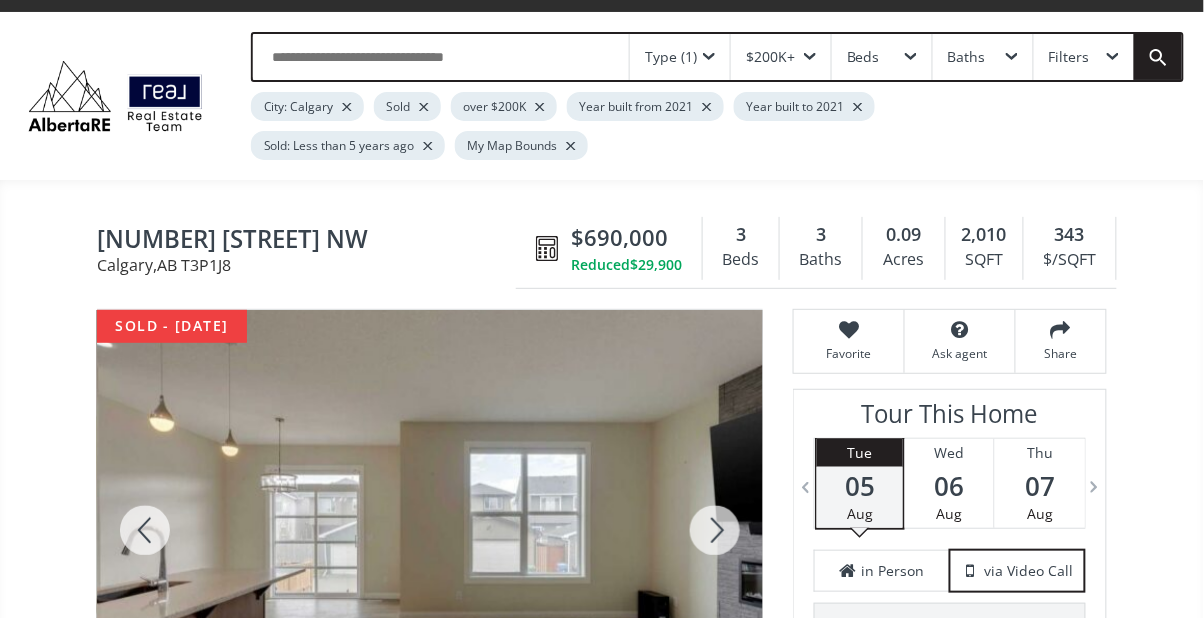 click at bounding box center [715, 530] 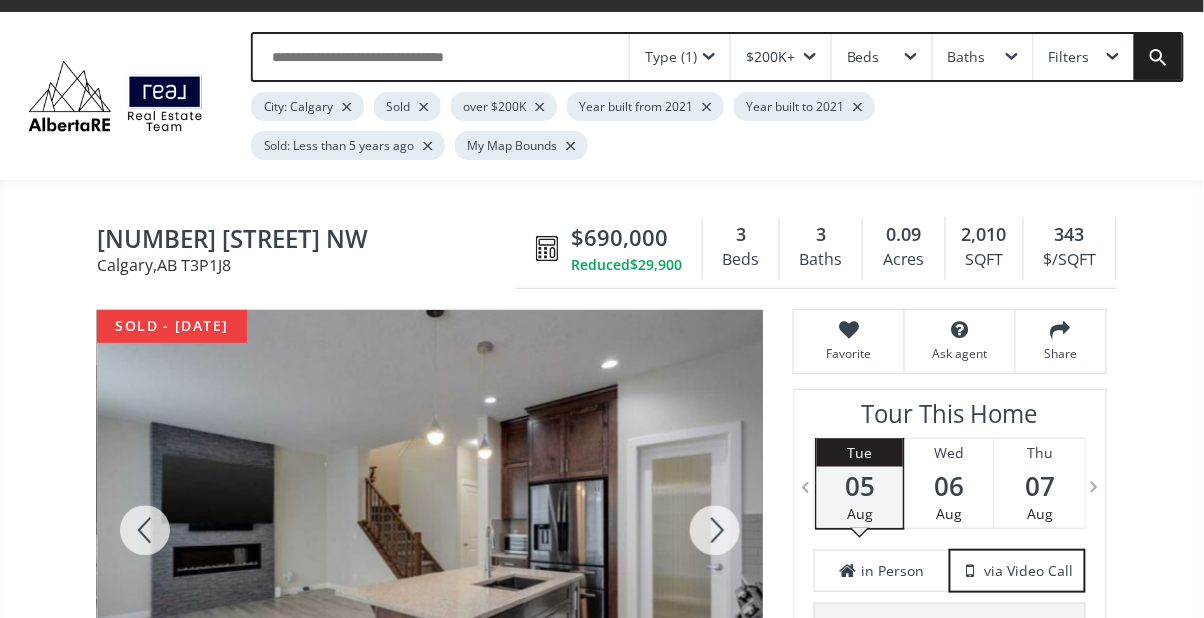 click at bounding box center [715, 530] 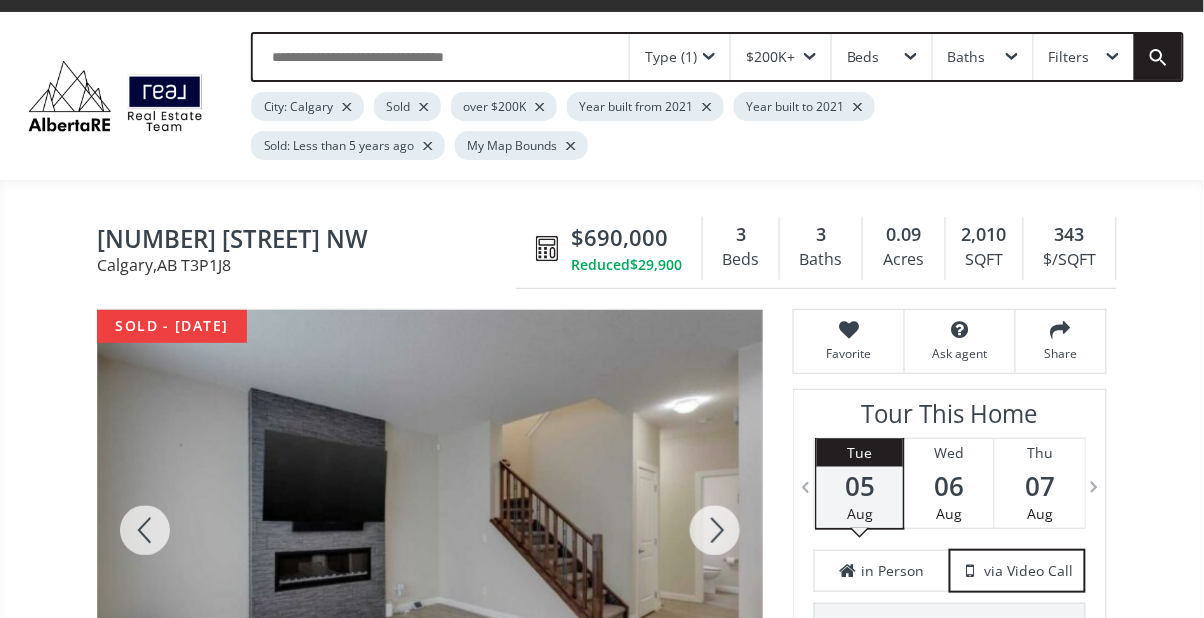 click at bounding box center (715, 530) 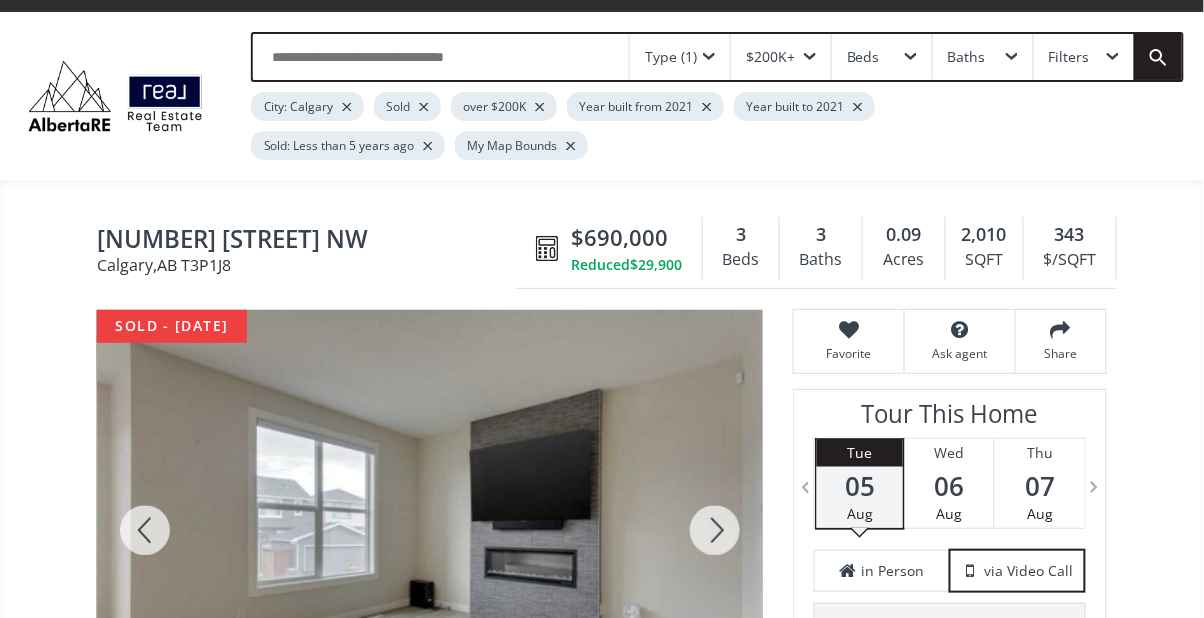 click at bounding box center [715, 530] 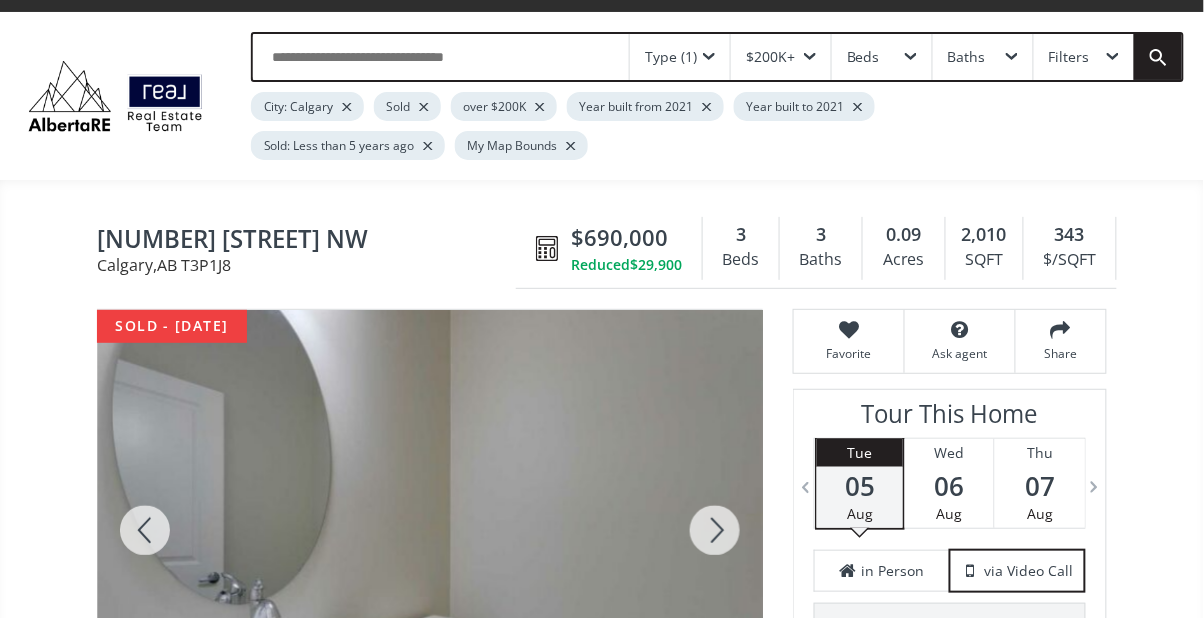 click at bounding box center (715, 530) 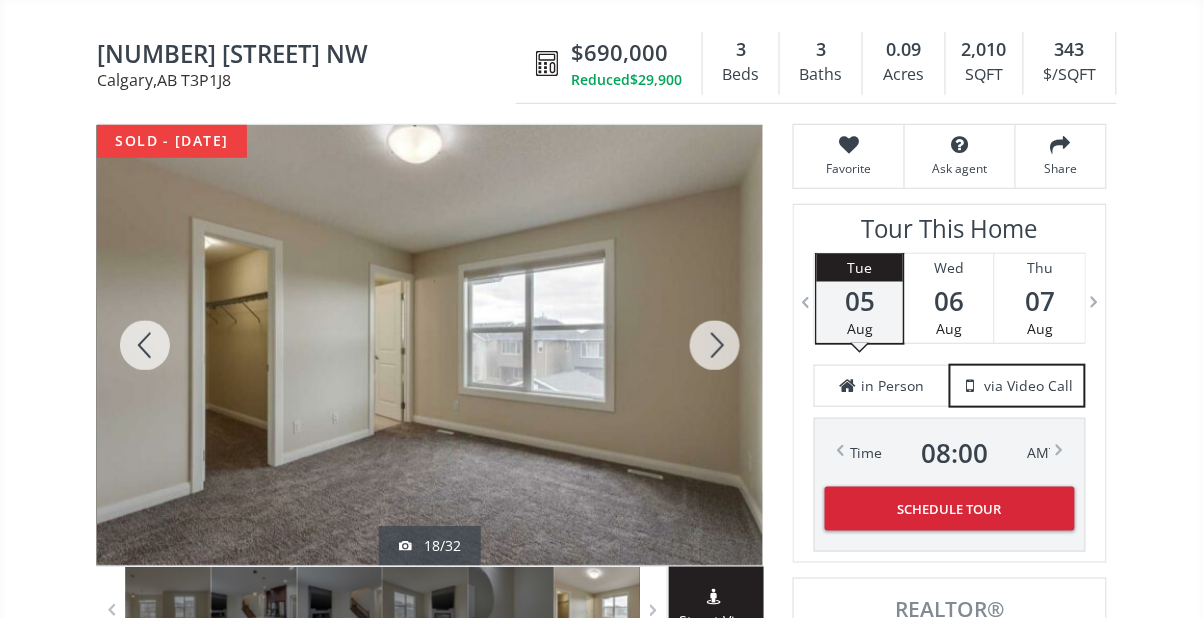 scroll, scrollTop: 214, scrollLeft: 0, axis: vertical 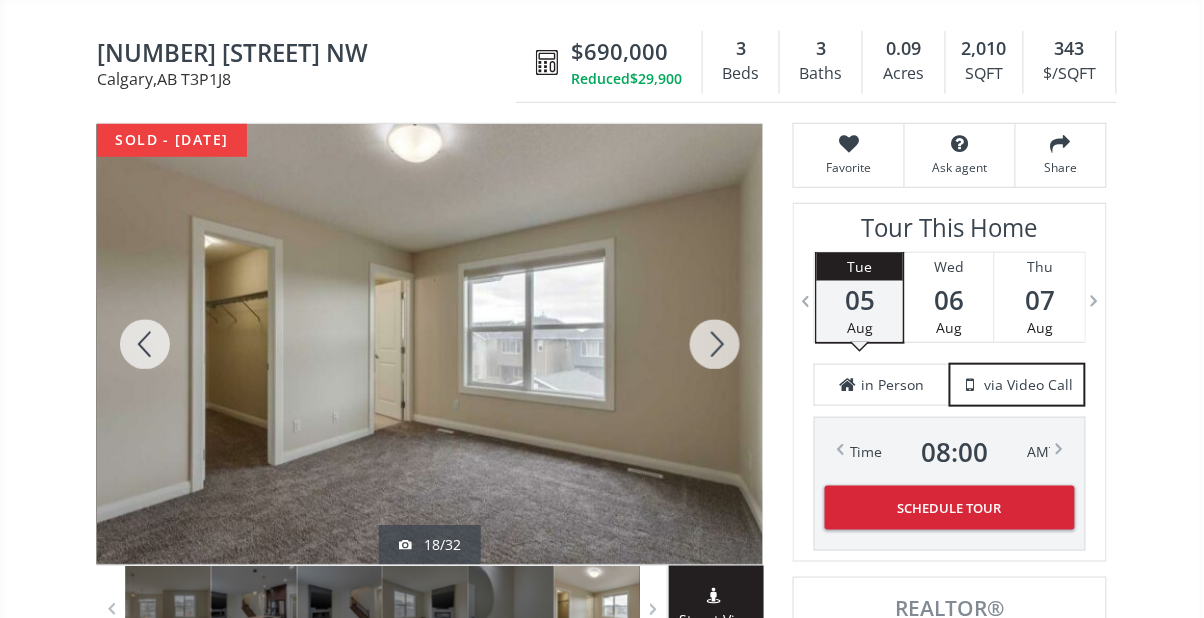 click at bounding box center (715, 344) 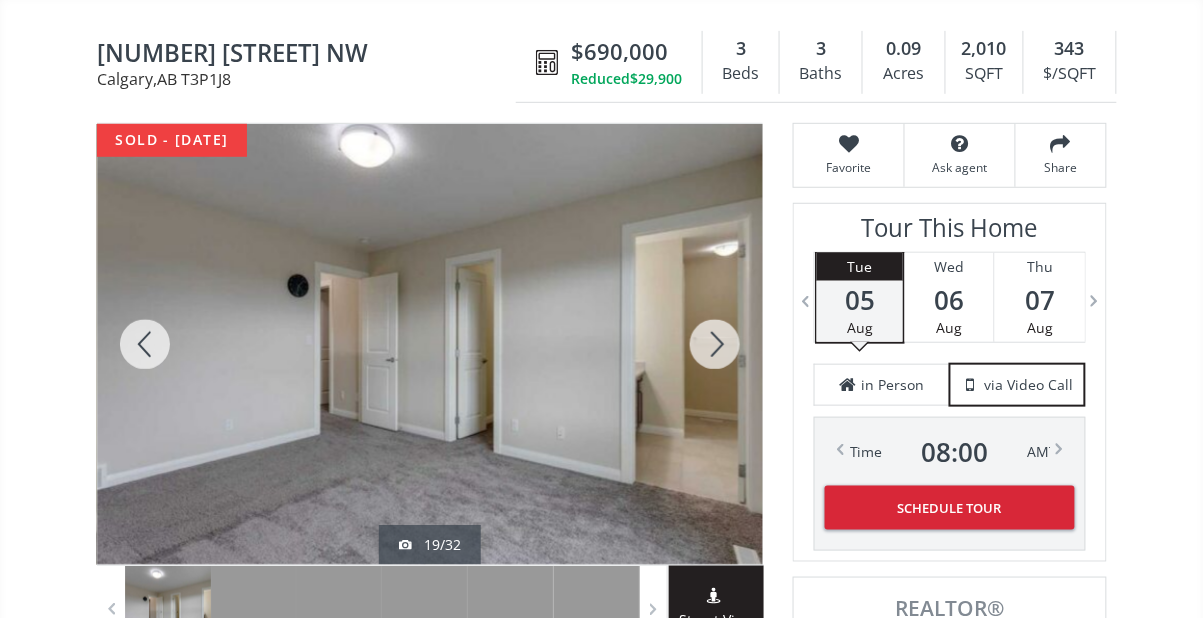 click at bounding box center [715, 344] 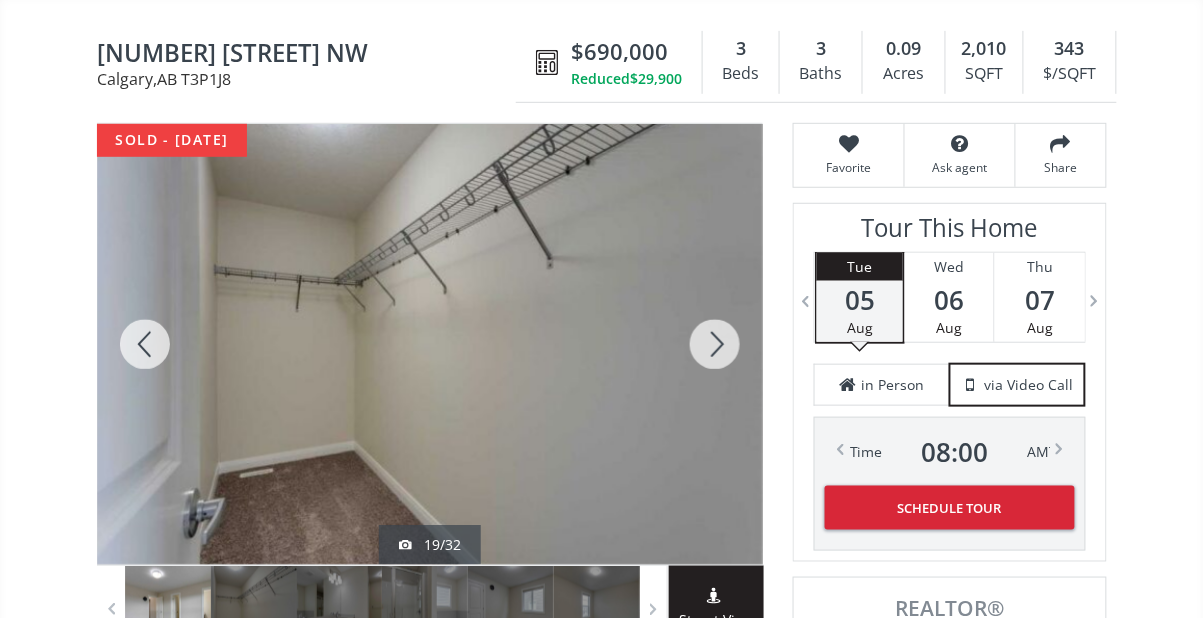click at bounding box center (715, 344) 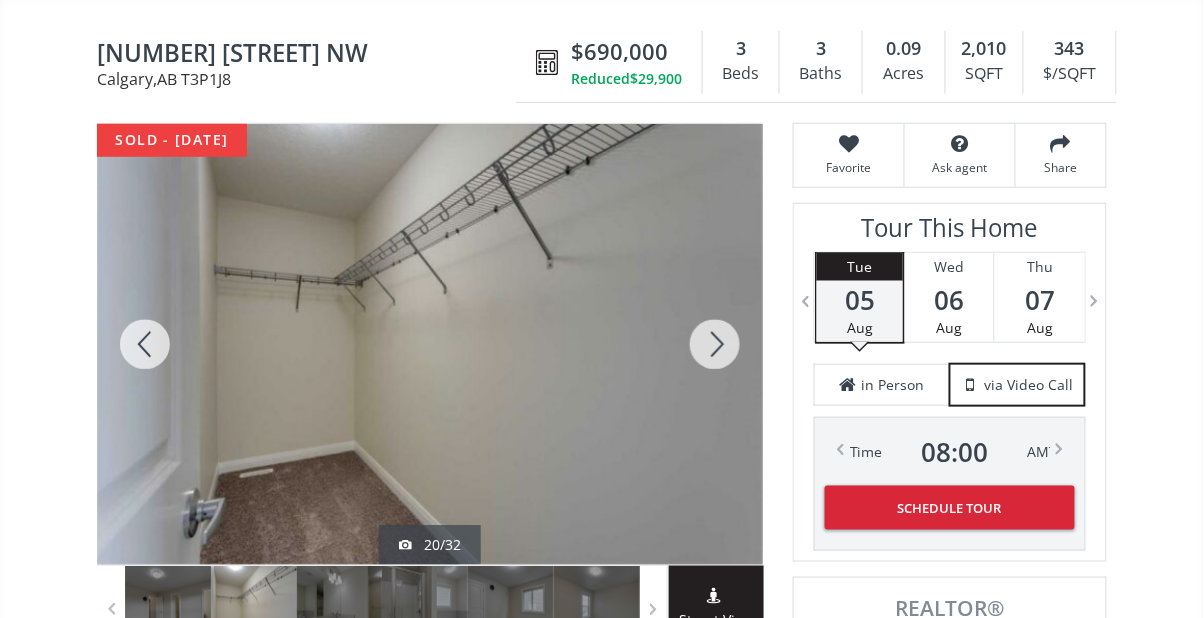 click at bounding box center [715, 344] 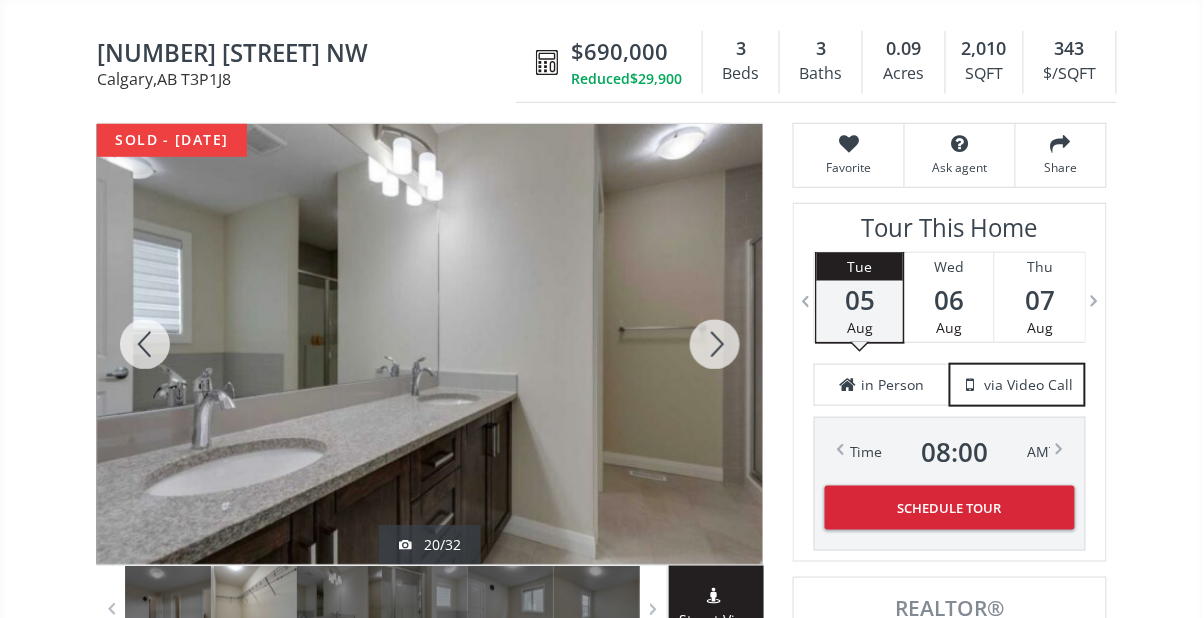 click at bounding box center [715, 344] 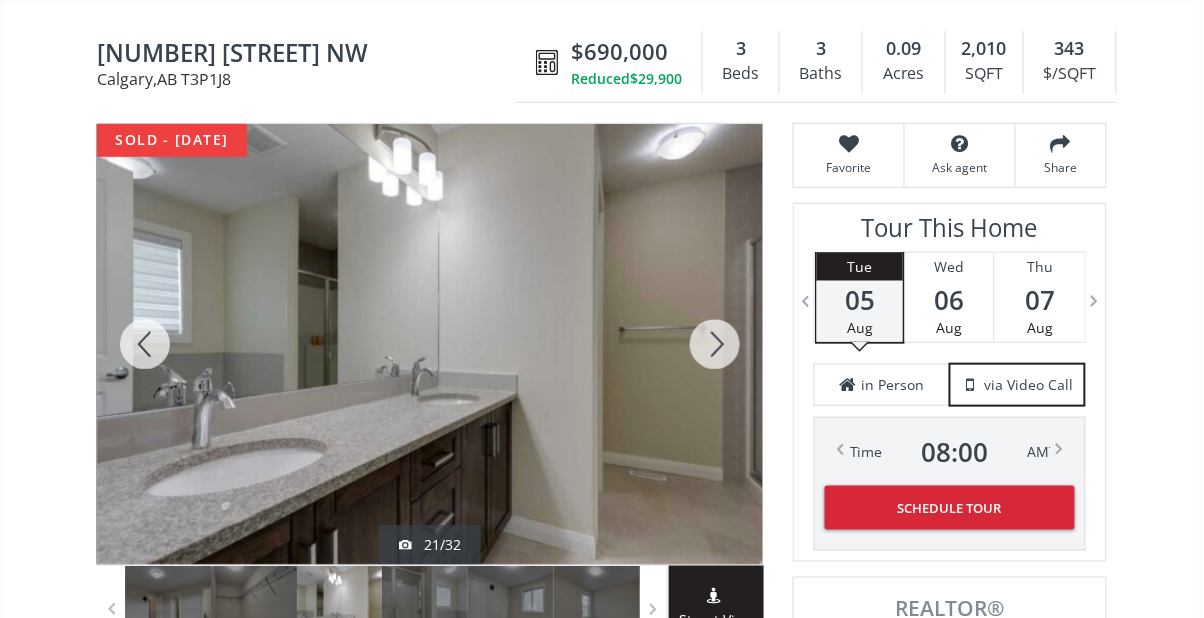 click at bounding box center (715, 344) 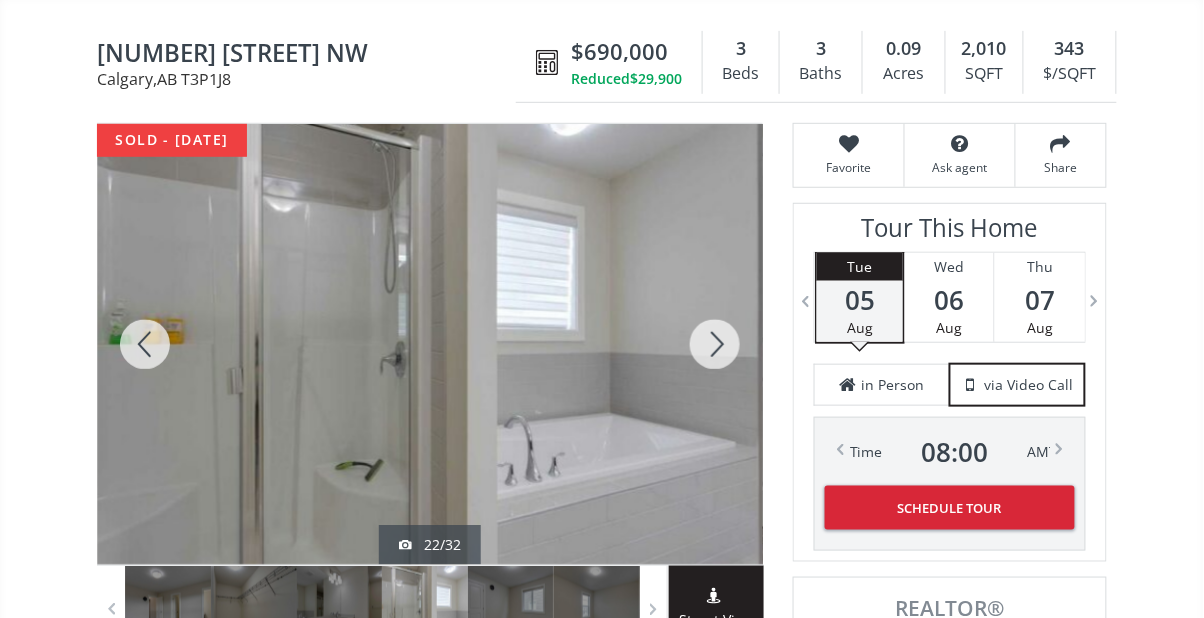 click at bounding box center (715, 344) 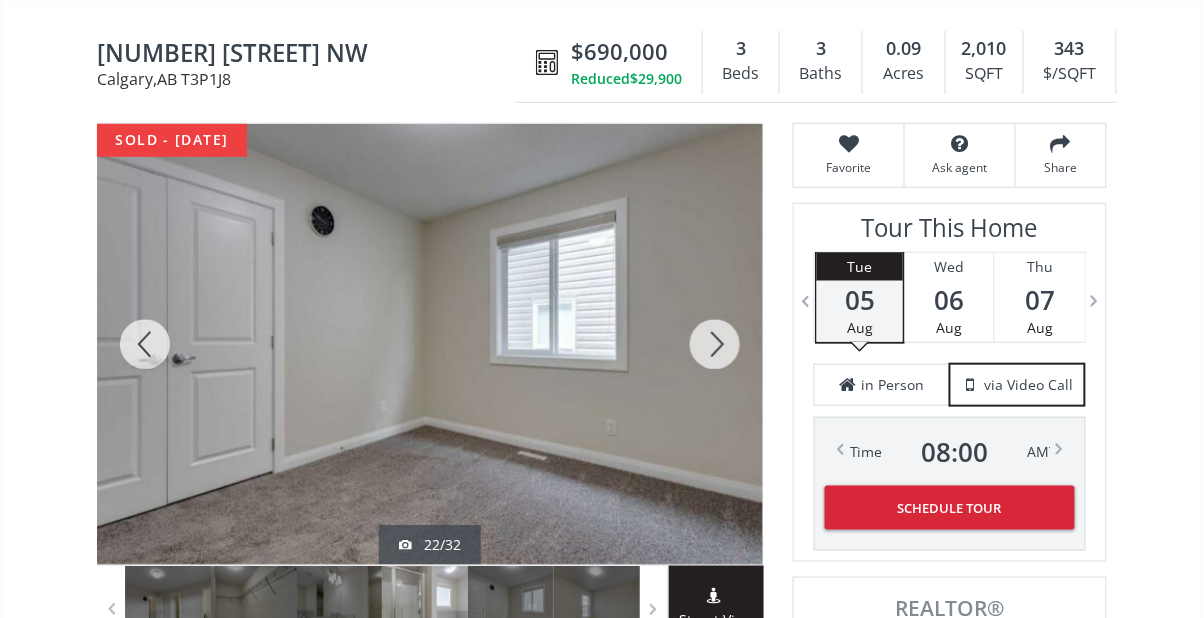 click at bounding box center [715, 344] 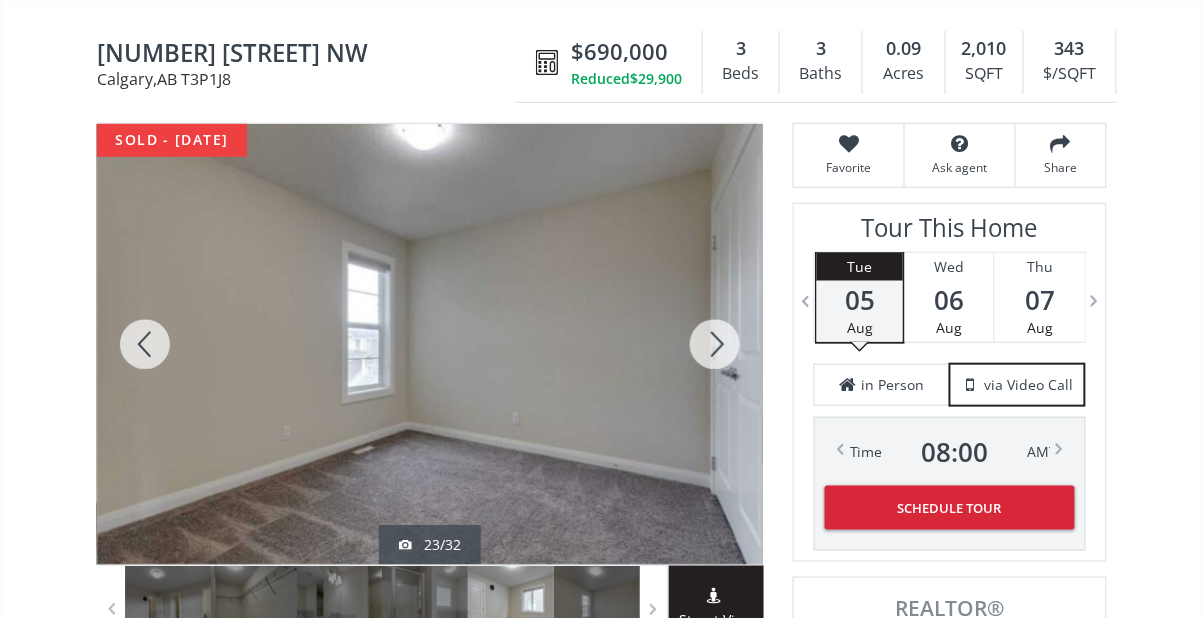click at bounding box center [715, 344] 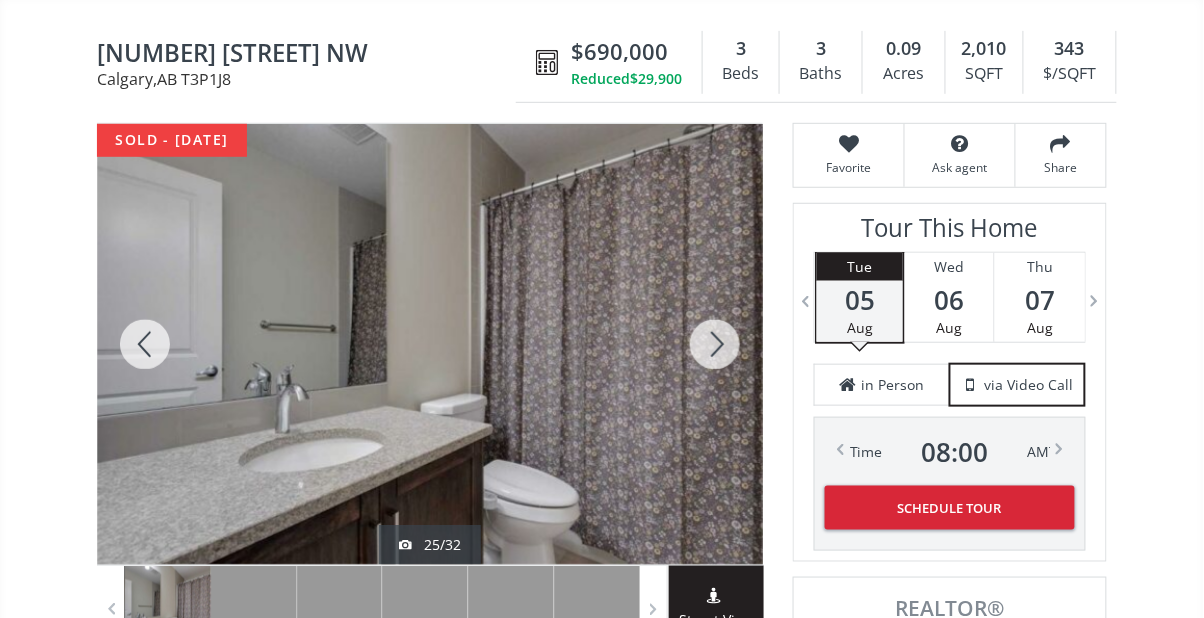 click at bounding box center [715, 344] 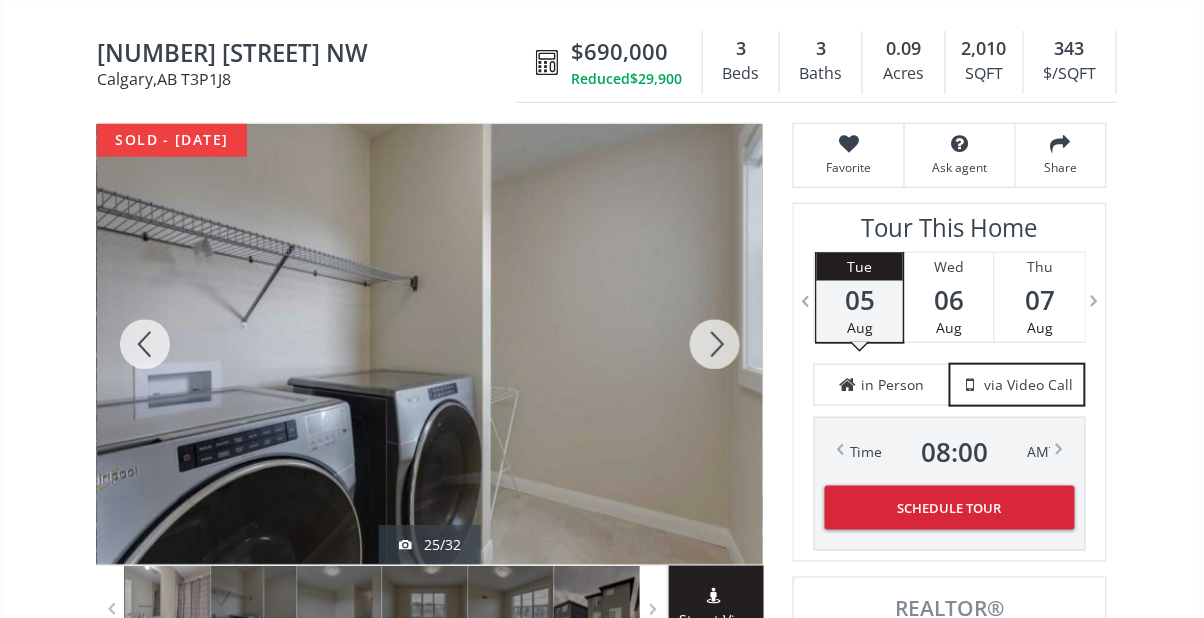 click at bounding box center [715, 344] 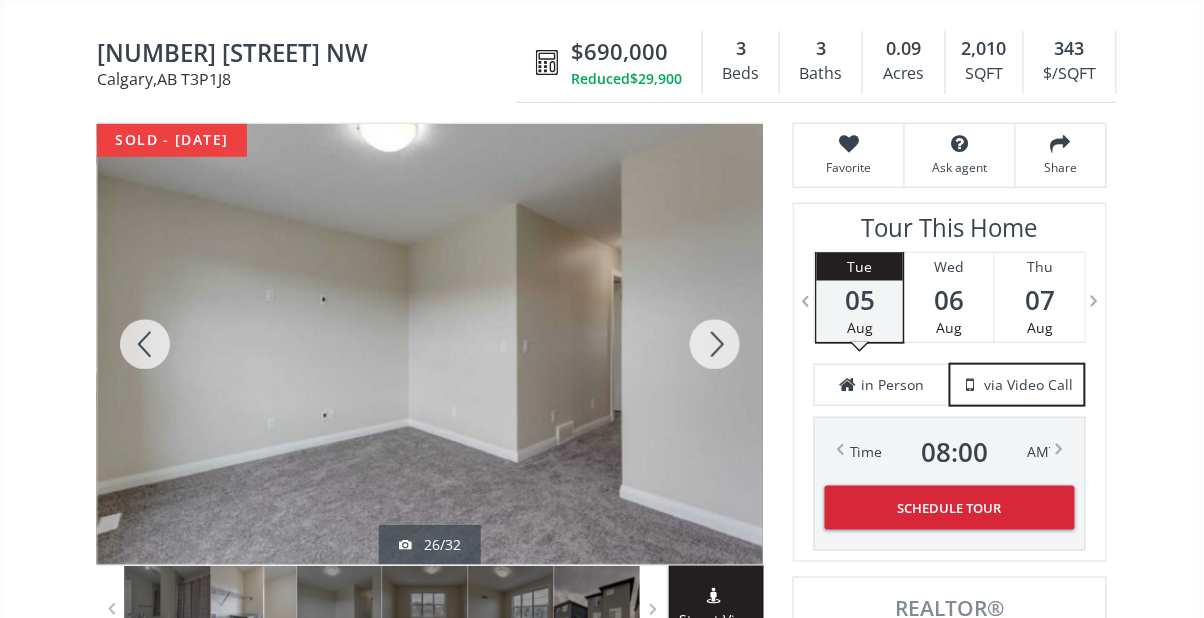 click at bounding box center [715, 344] 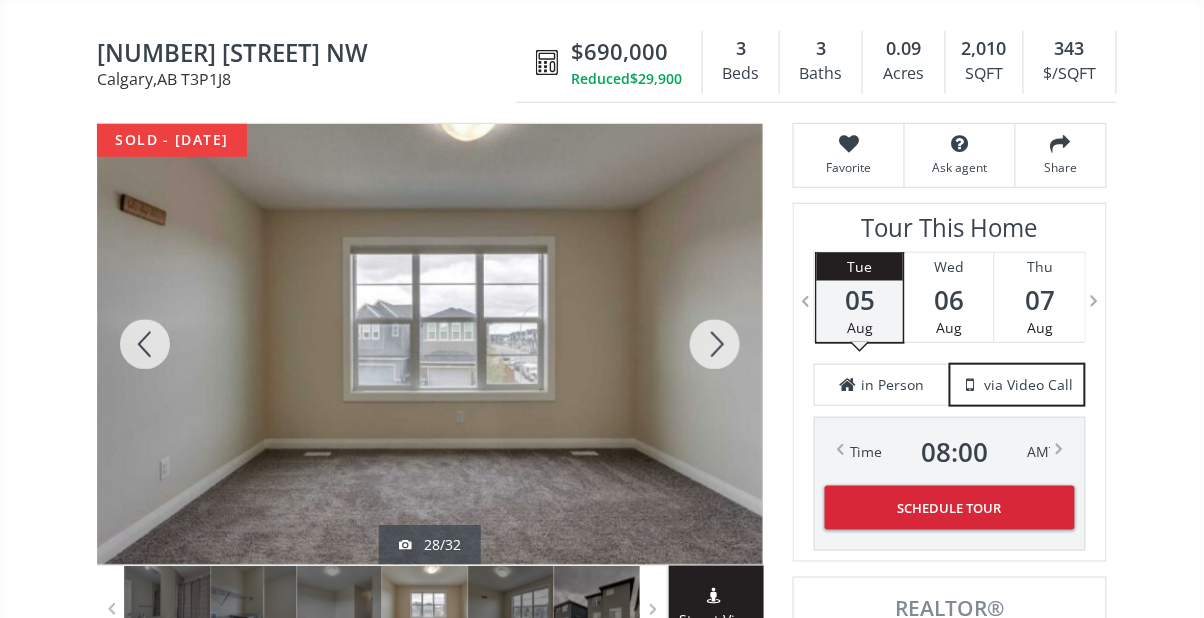 click at bounding box center [715, 344] 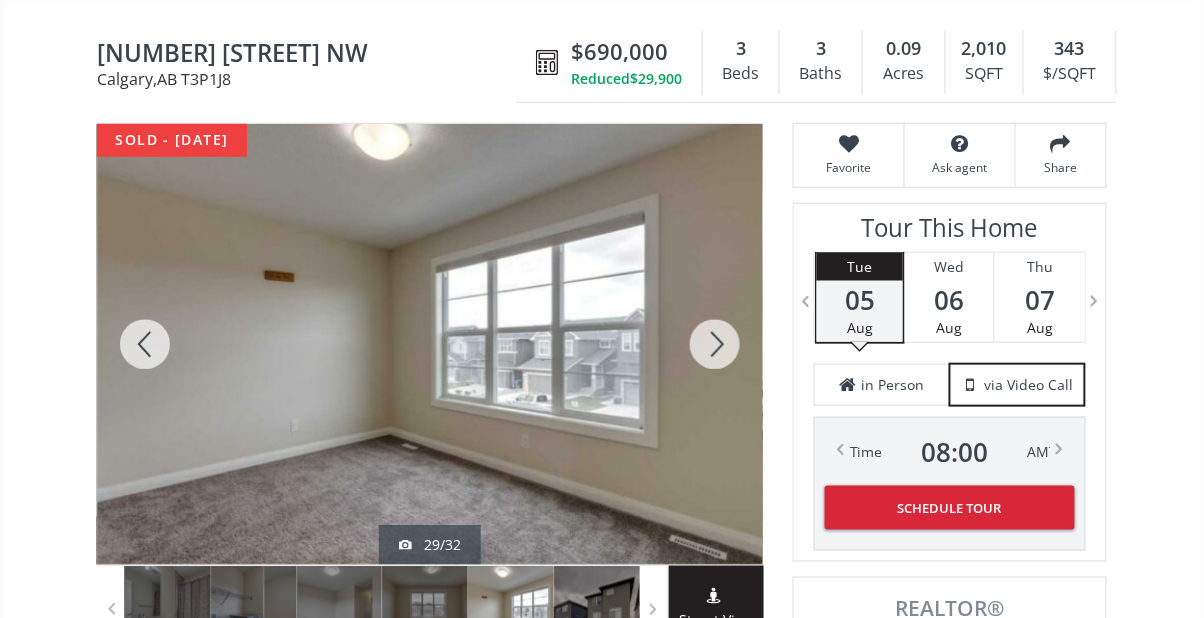 click at bounding box center [715, 344] 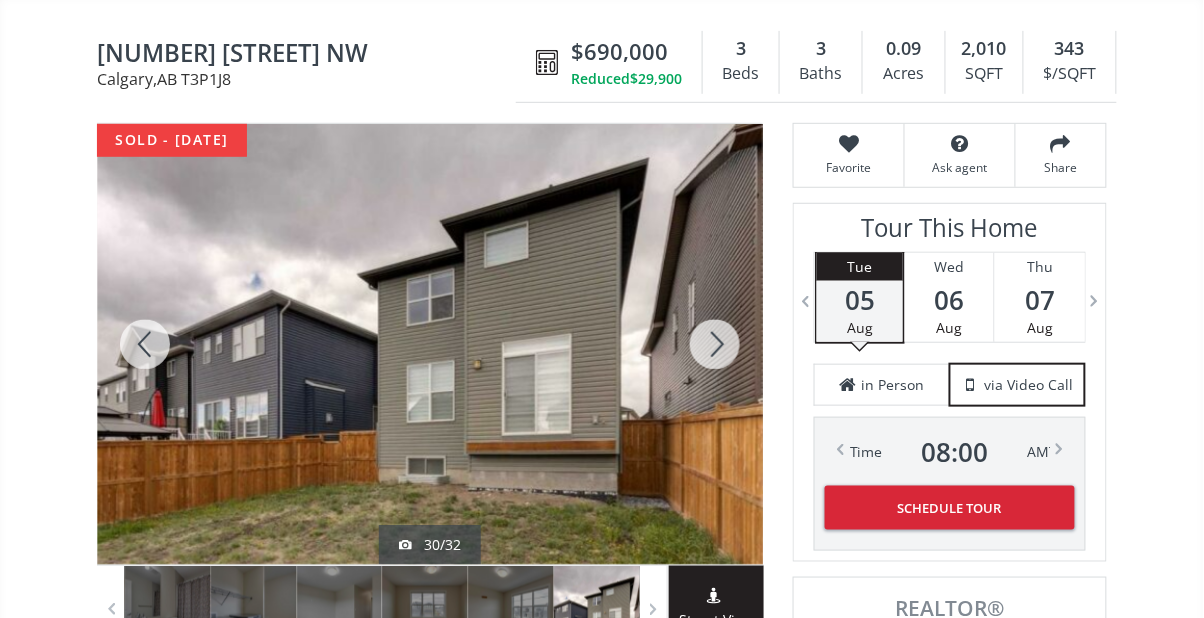 click at bounding box center (715, 344) 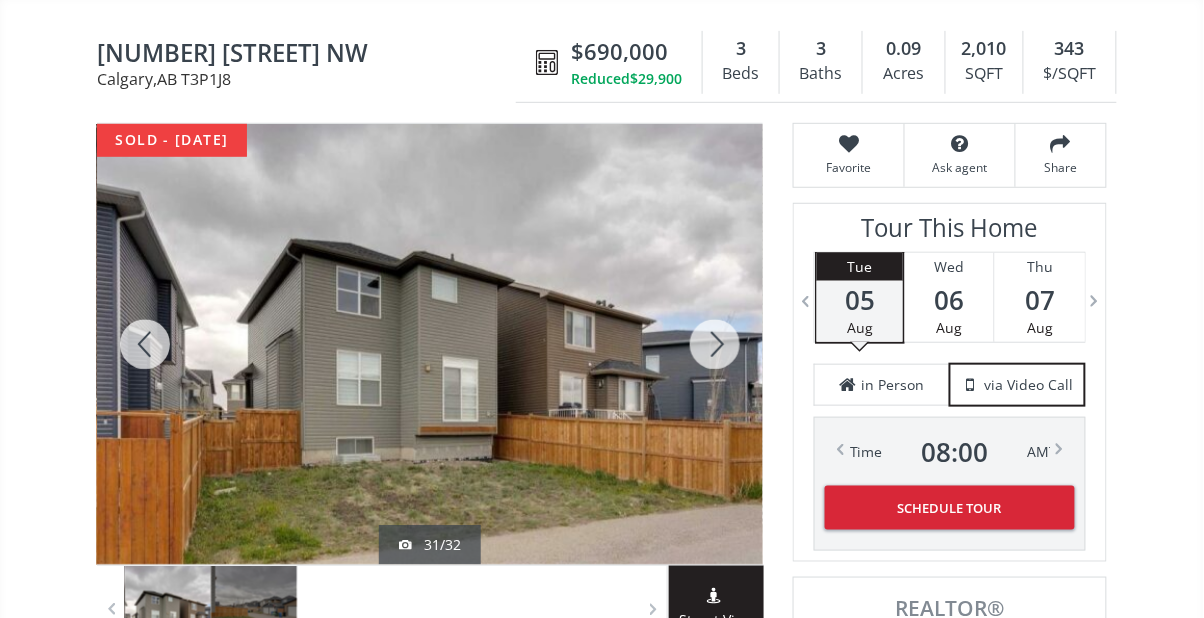 click at bounding box center [715, 344] 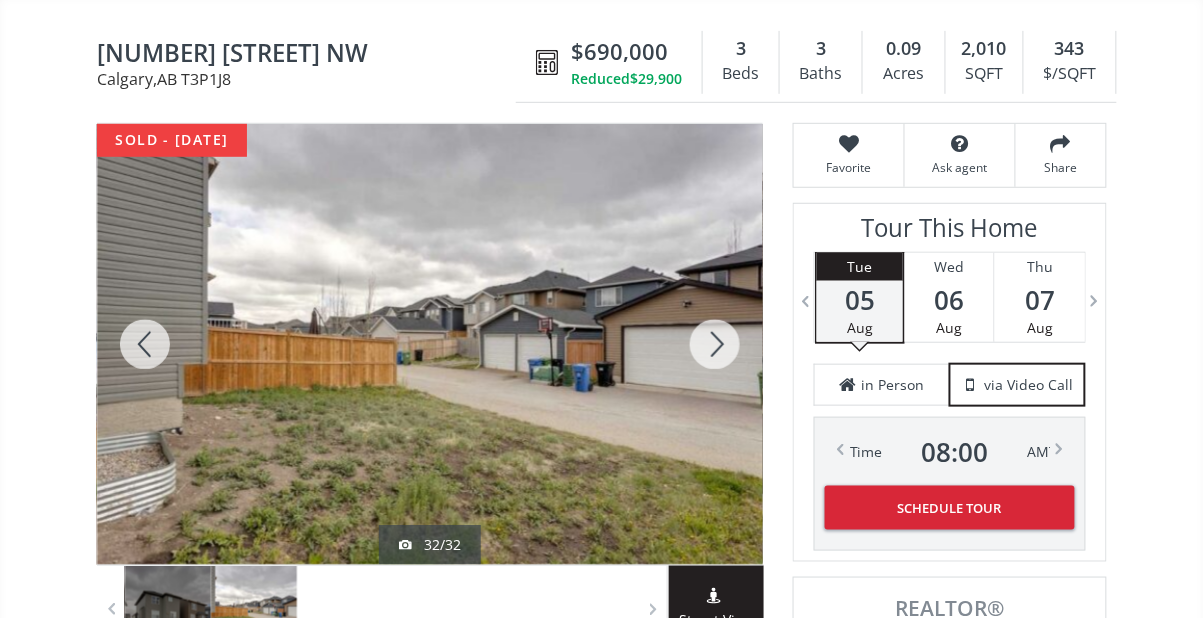 click at bounding box center [145, 344] 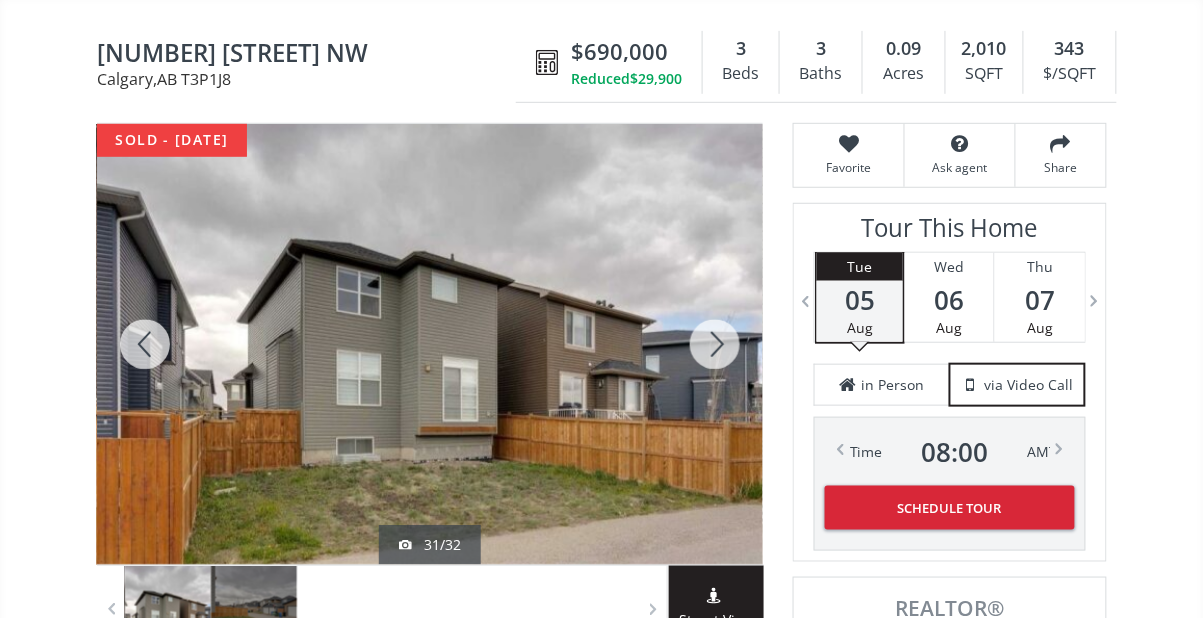 click at bounding box center [715, 344] 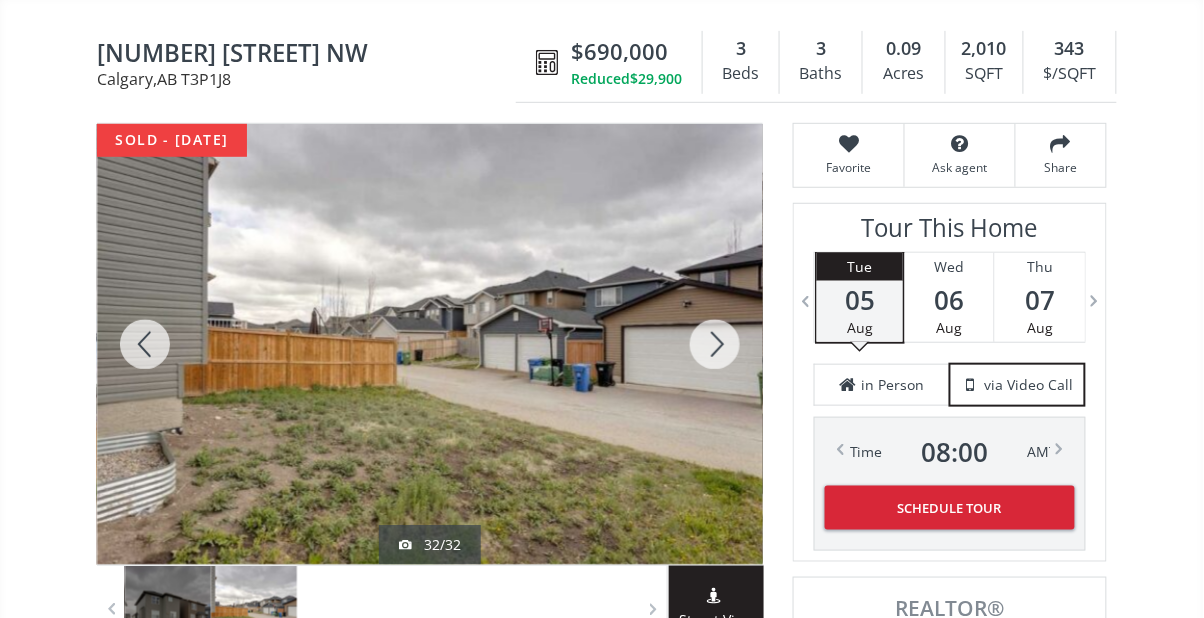 click at bounding box center [715, 344] 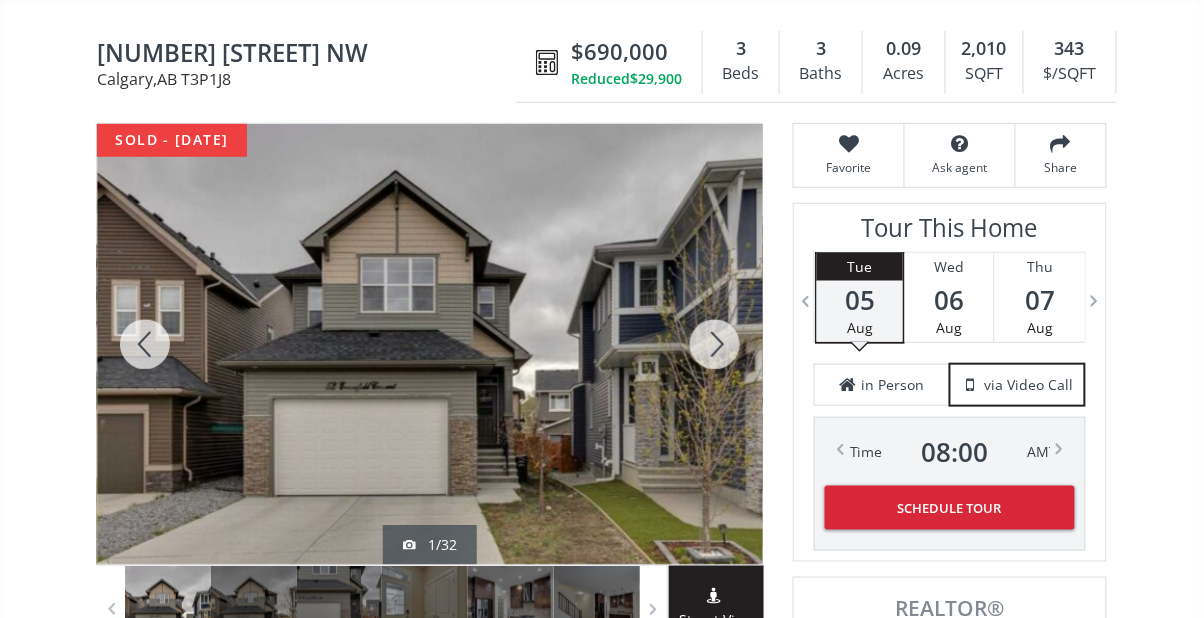 click at bounding box center [715, 344] 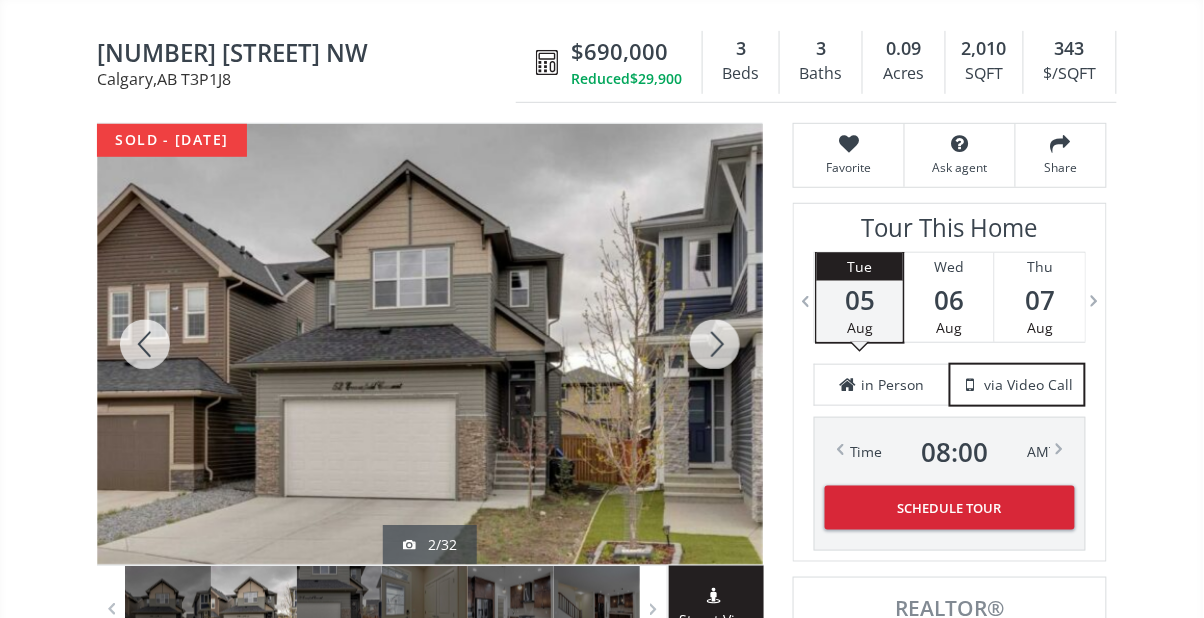 click at bounding box center [715, 344] 